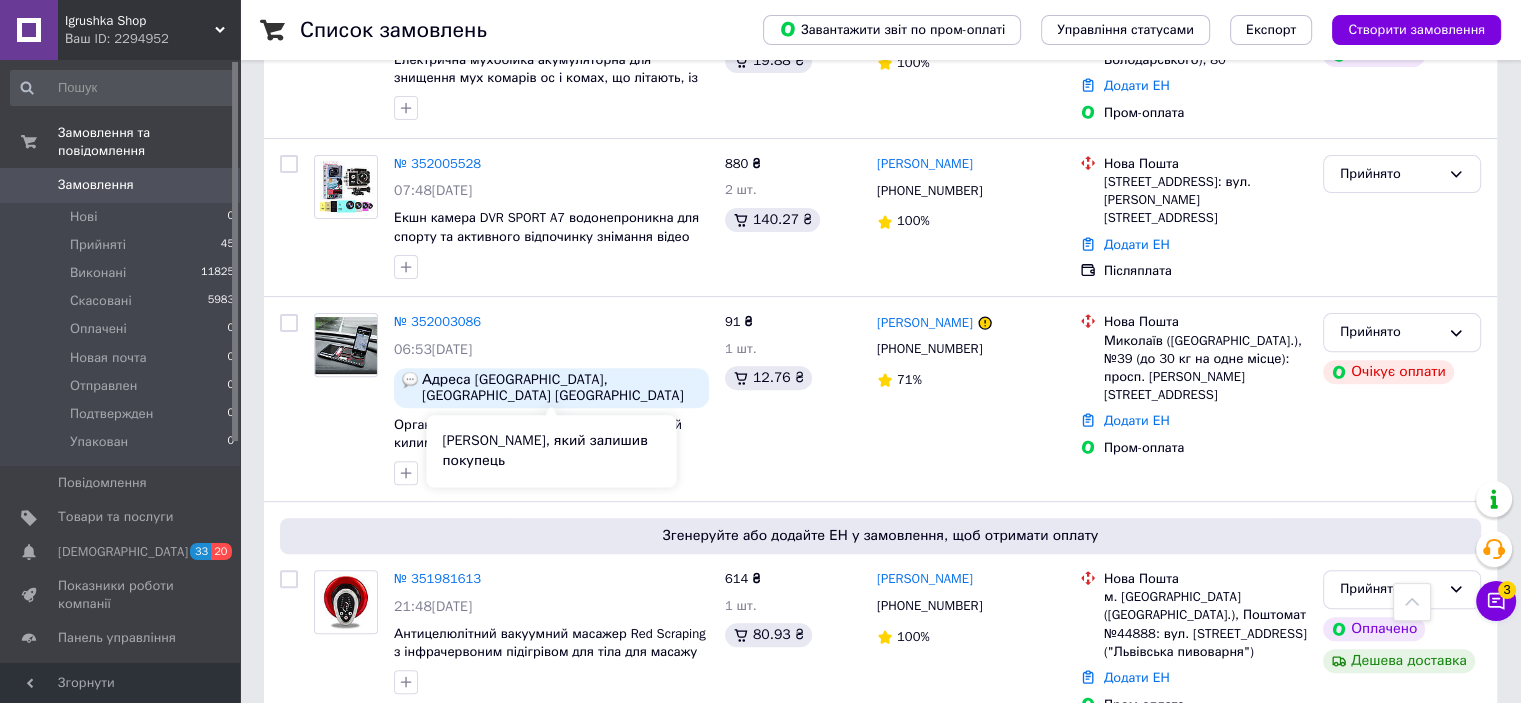 scroll, scrollTop: 700, scrollLeft: 0, axis: vertical 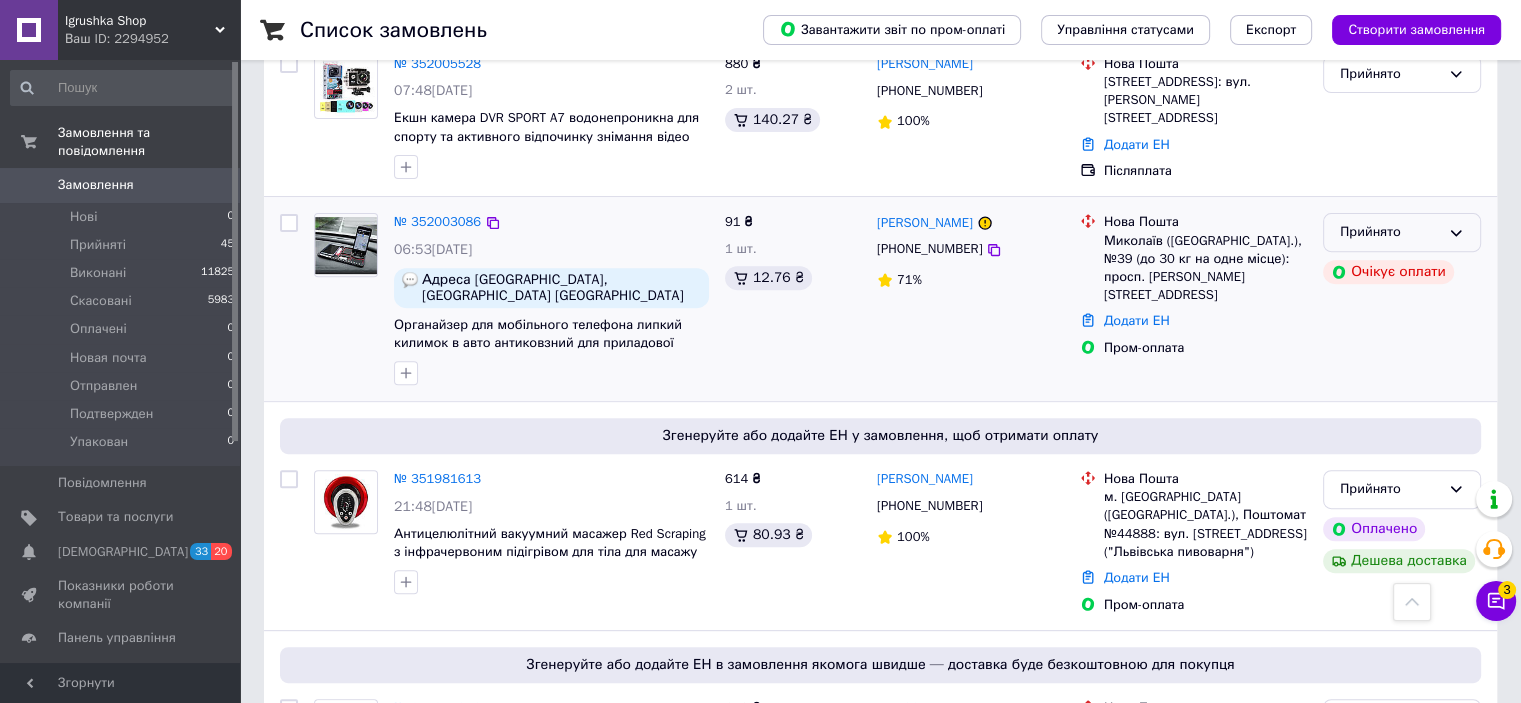 click 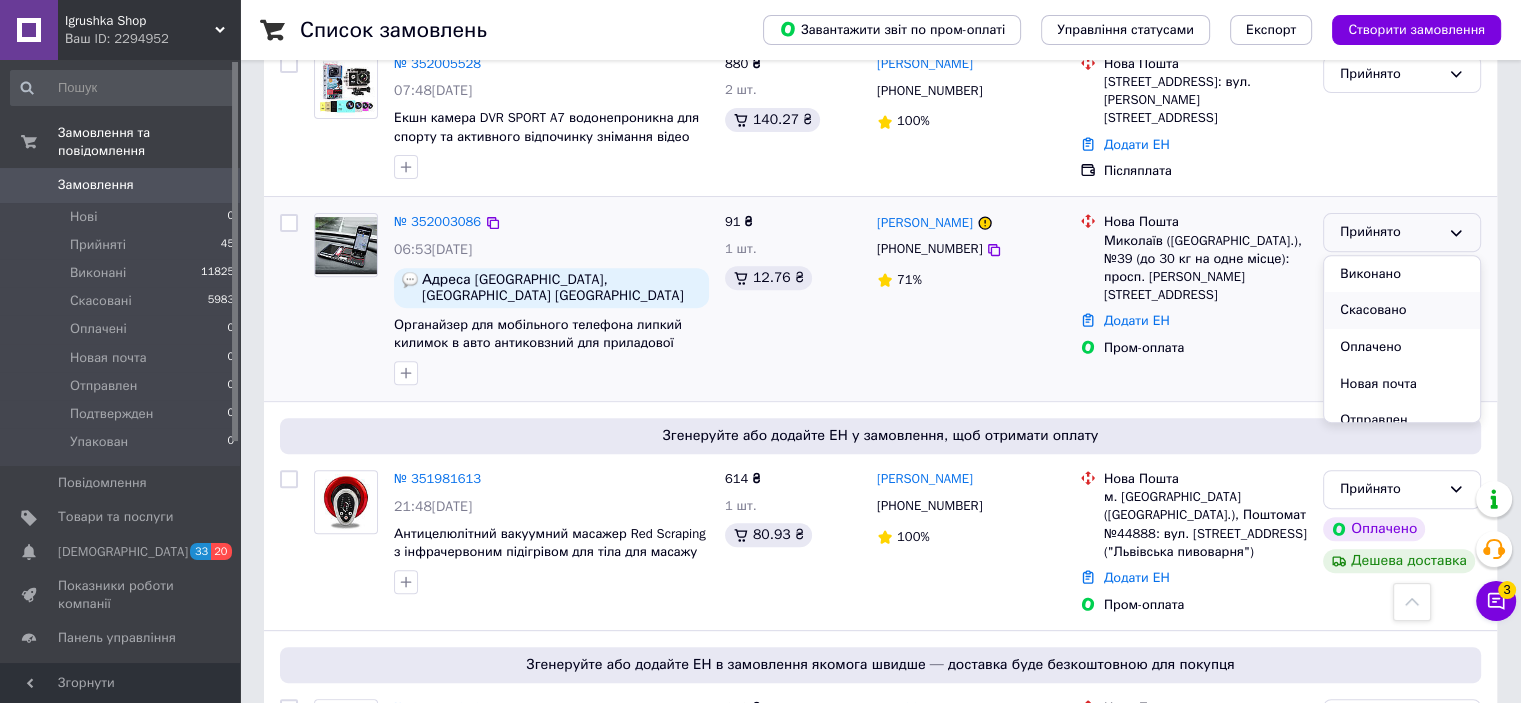 click on "Скасовано" at bounding box center (1402, 310) 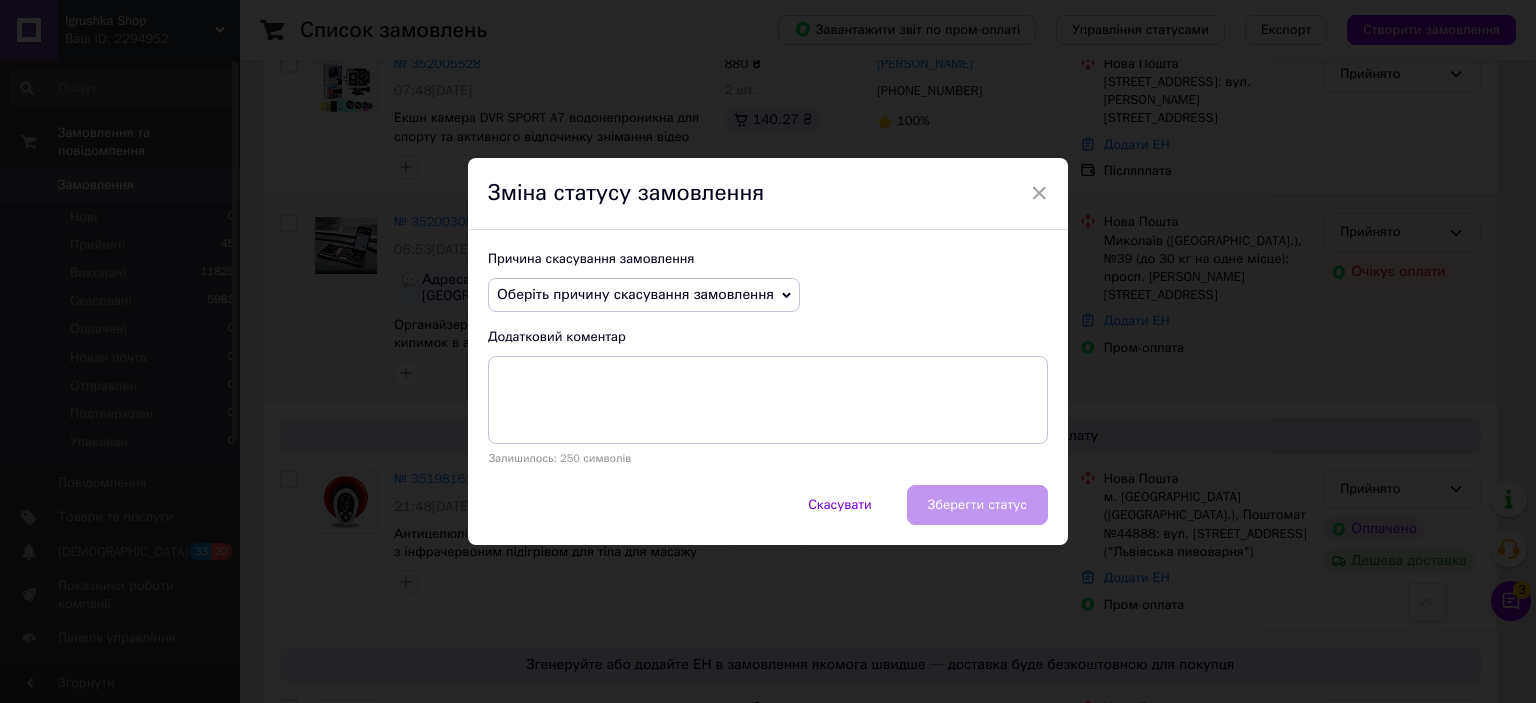 click on "Оберіть причину скасування замовлення" at bounding box center (635, 294) 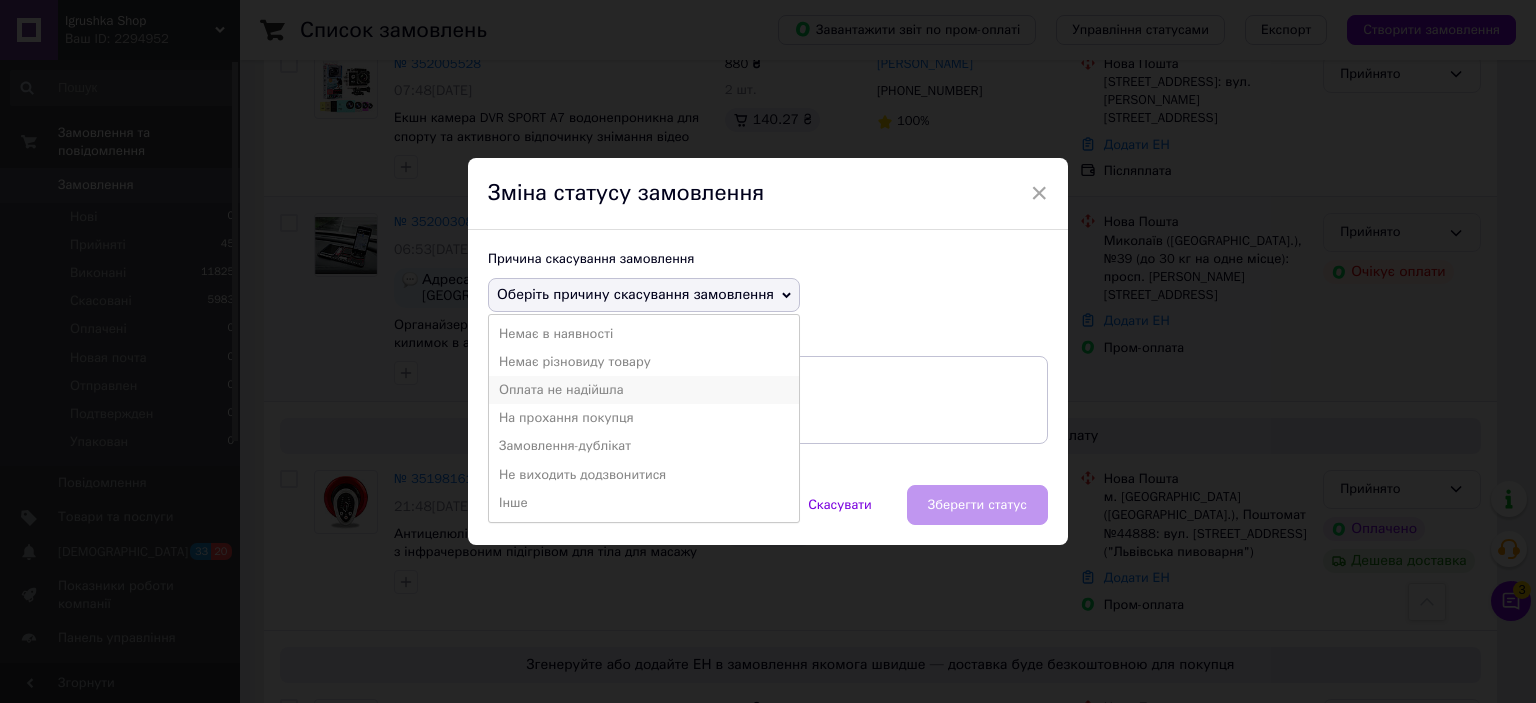 click on "Оплата не надійшла" at bounding box center (644, 390) 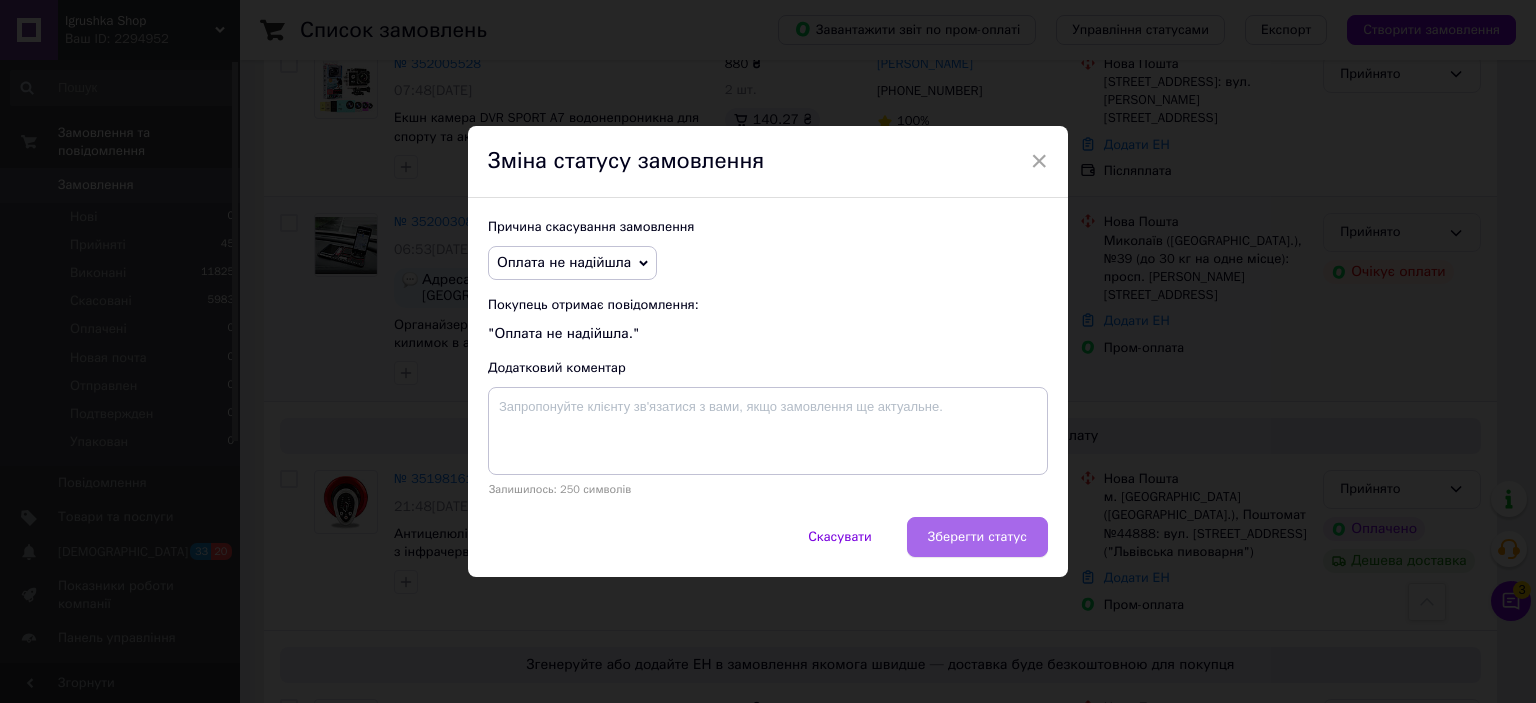 click on "Зберегти статус" at bounding box center [977, 537] 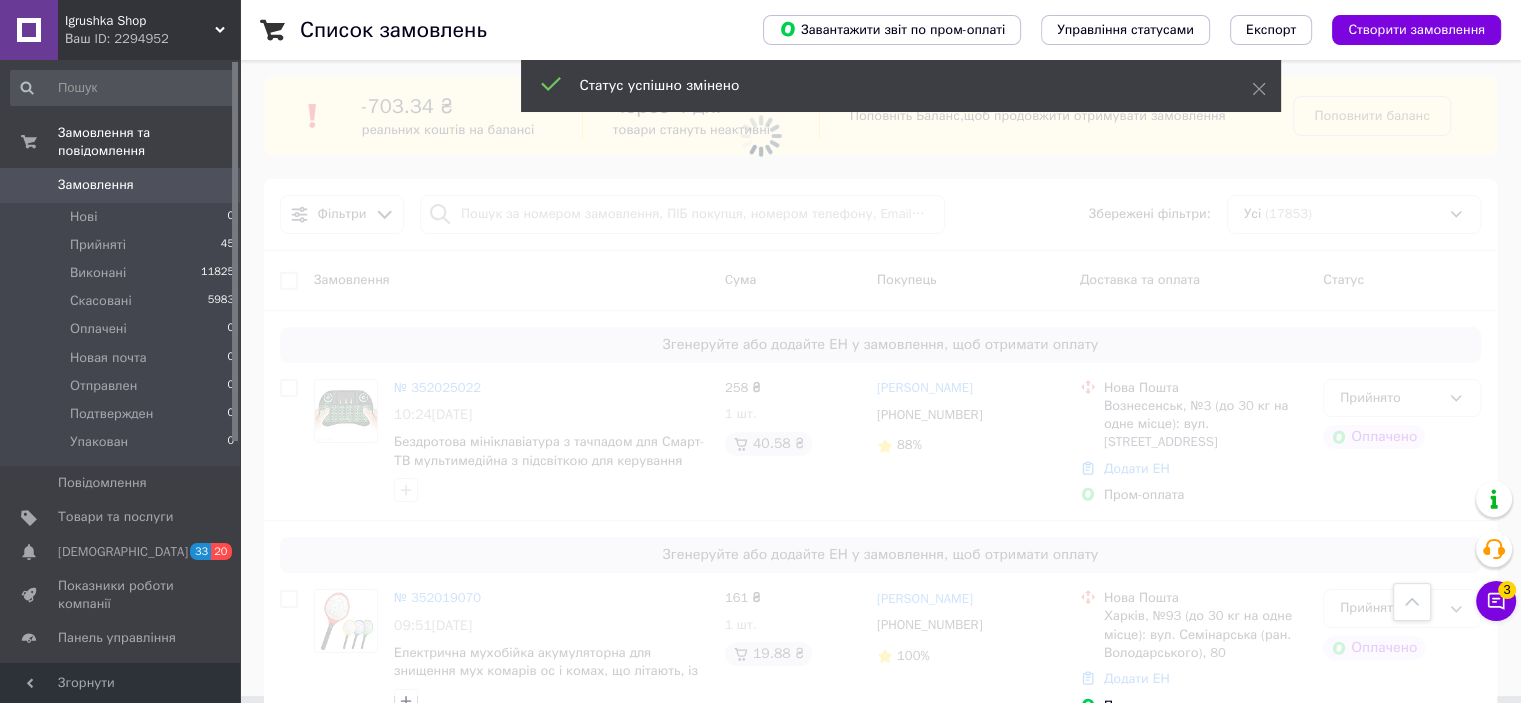 scroll, scrollTop: 0, scrollLeft: 0, axis: both 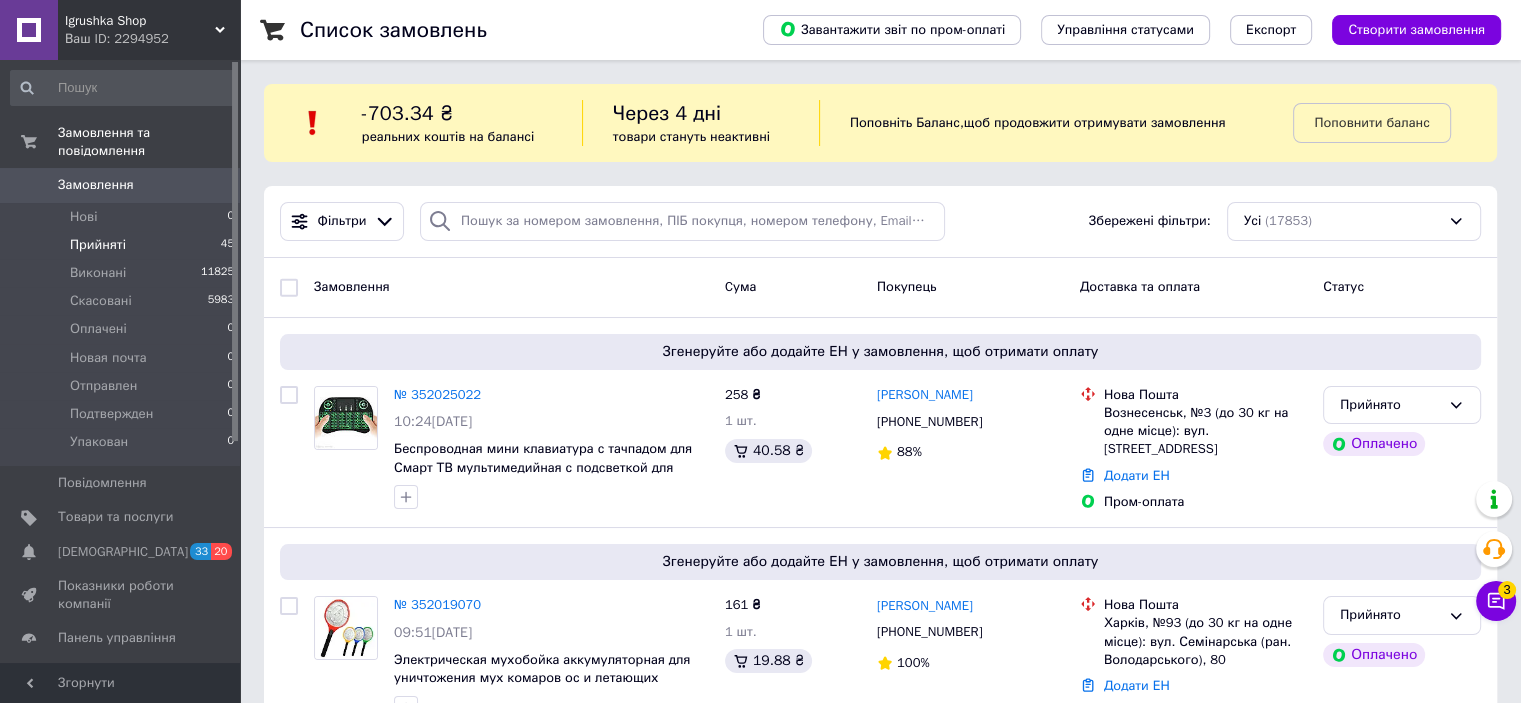 click on "Прийняті" at bounding box center (98, 245) 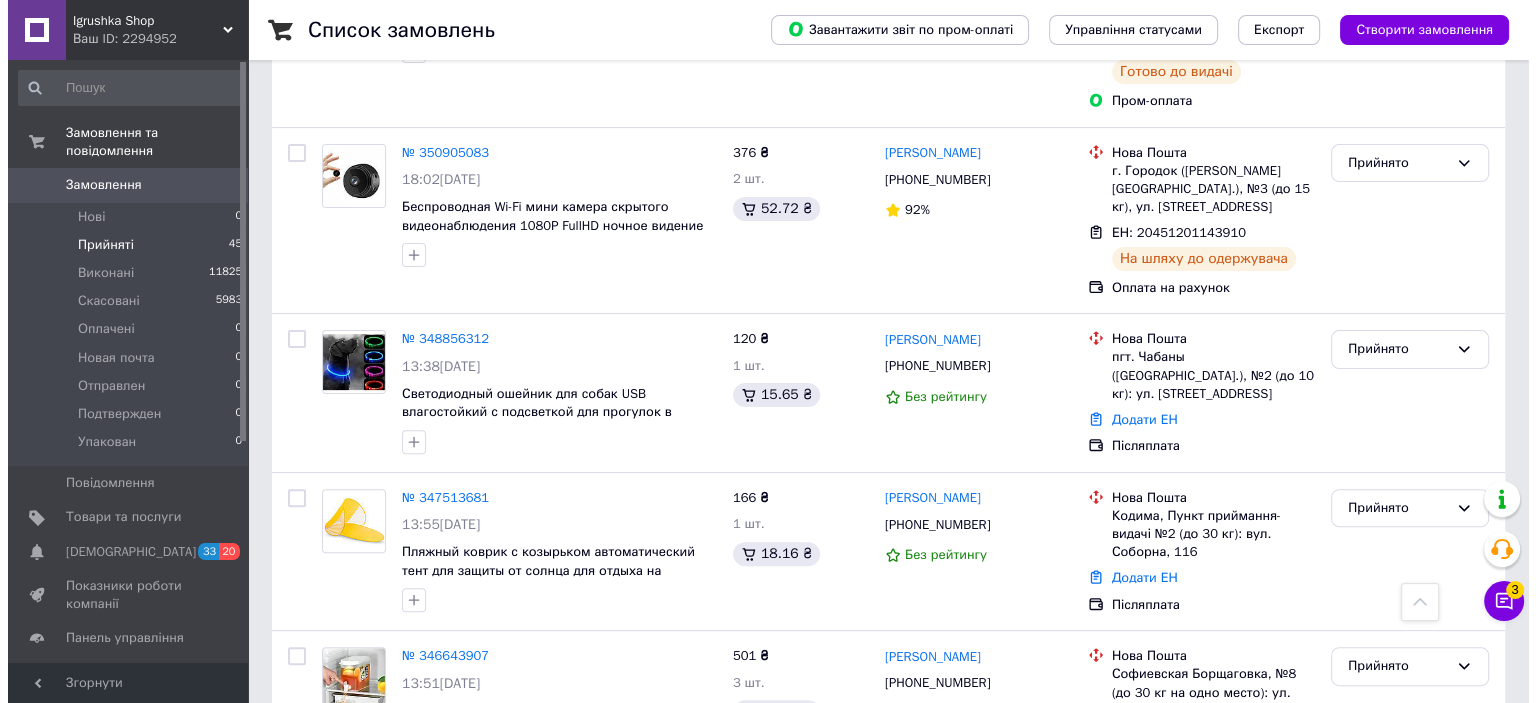 scroll, scrollTop: 8137, scrollLeft: 0, axis: vertical 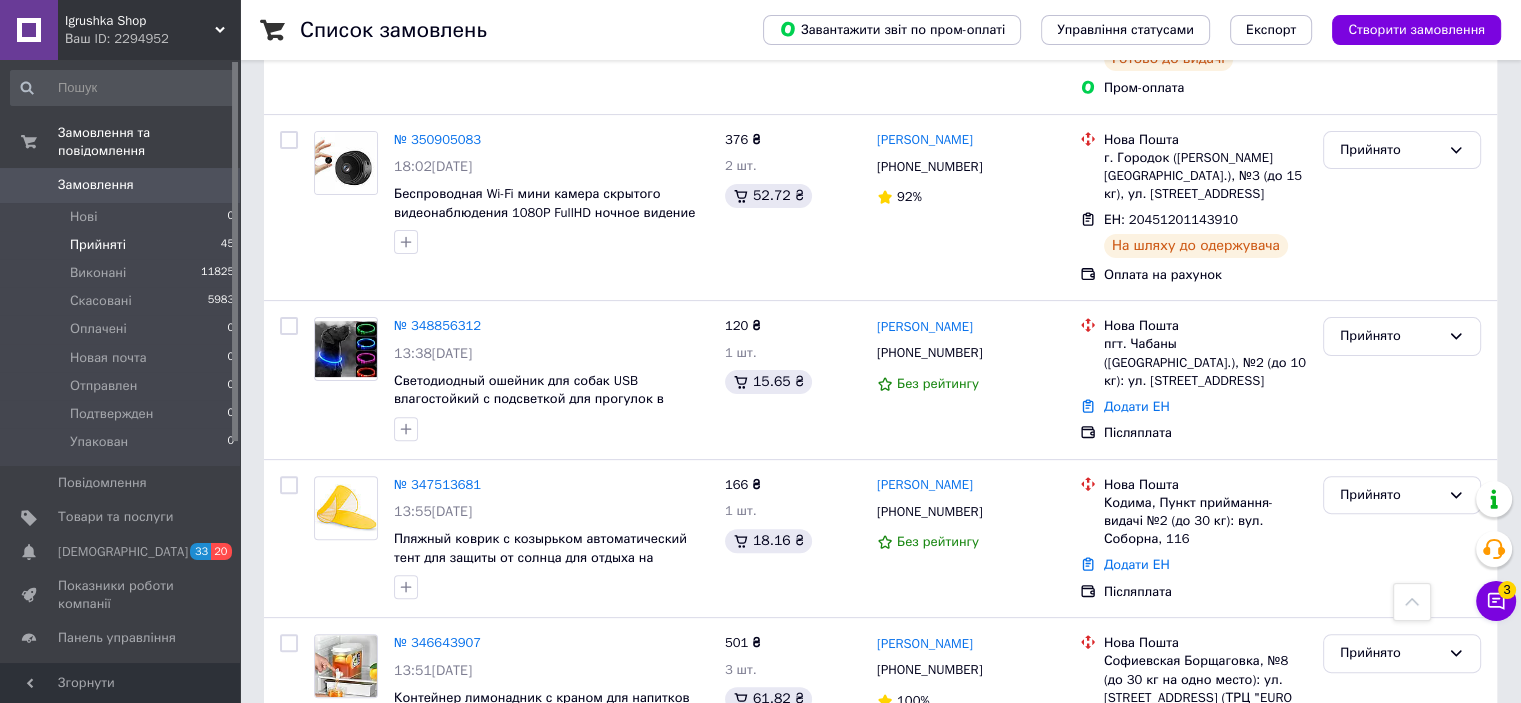 click on "Прийнято" at bounding box center [1390, 858] 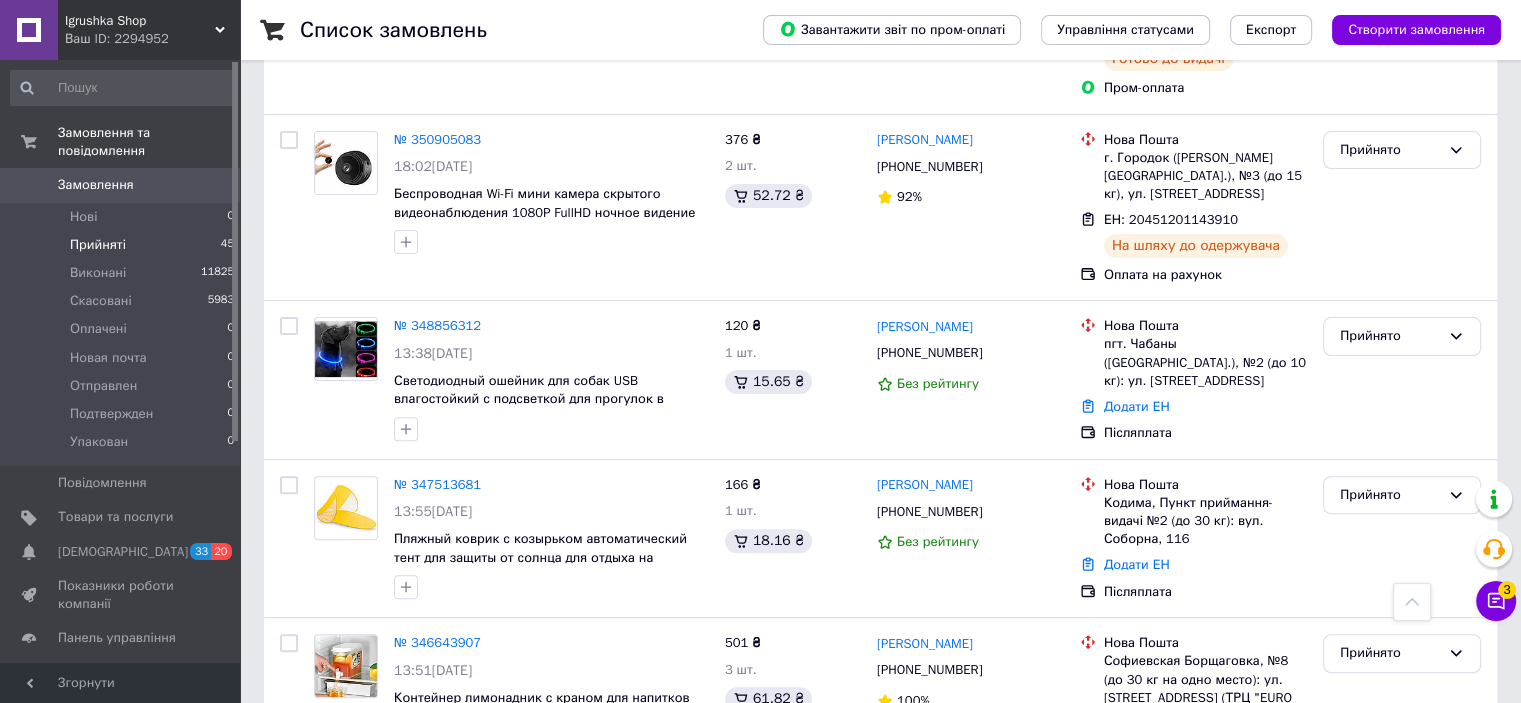 click on "Скасовано" at bounding box center [1402, 936] 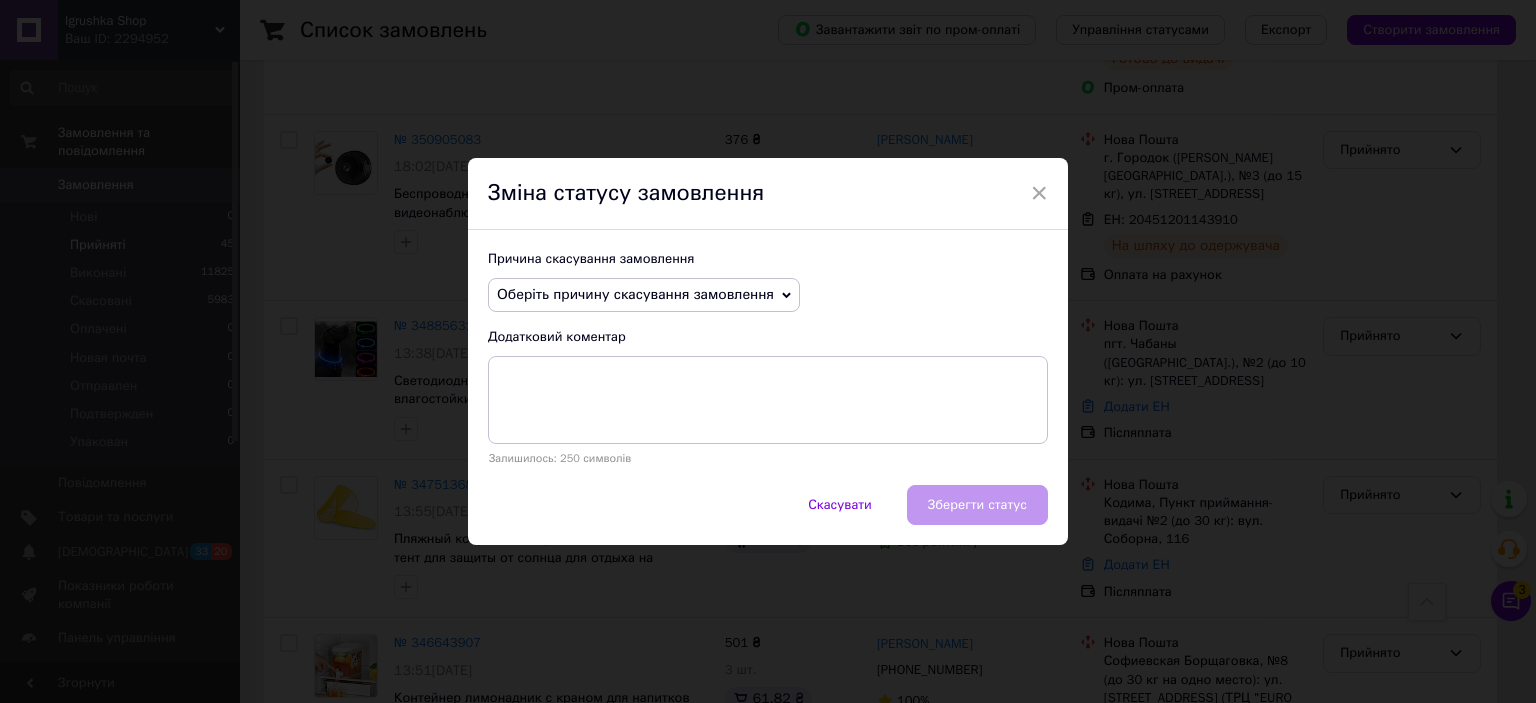 click on "Оберіть причину скасування замовлення" at bounding box center (635, 294) 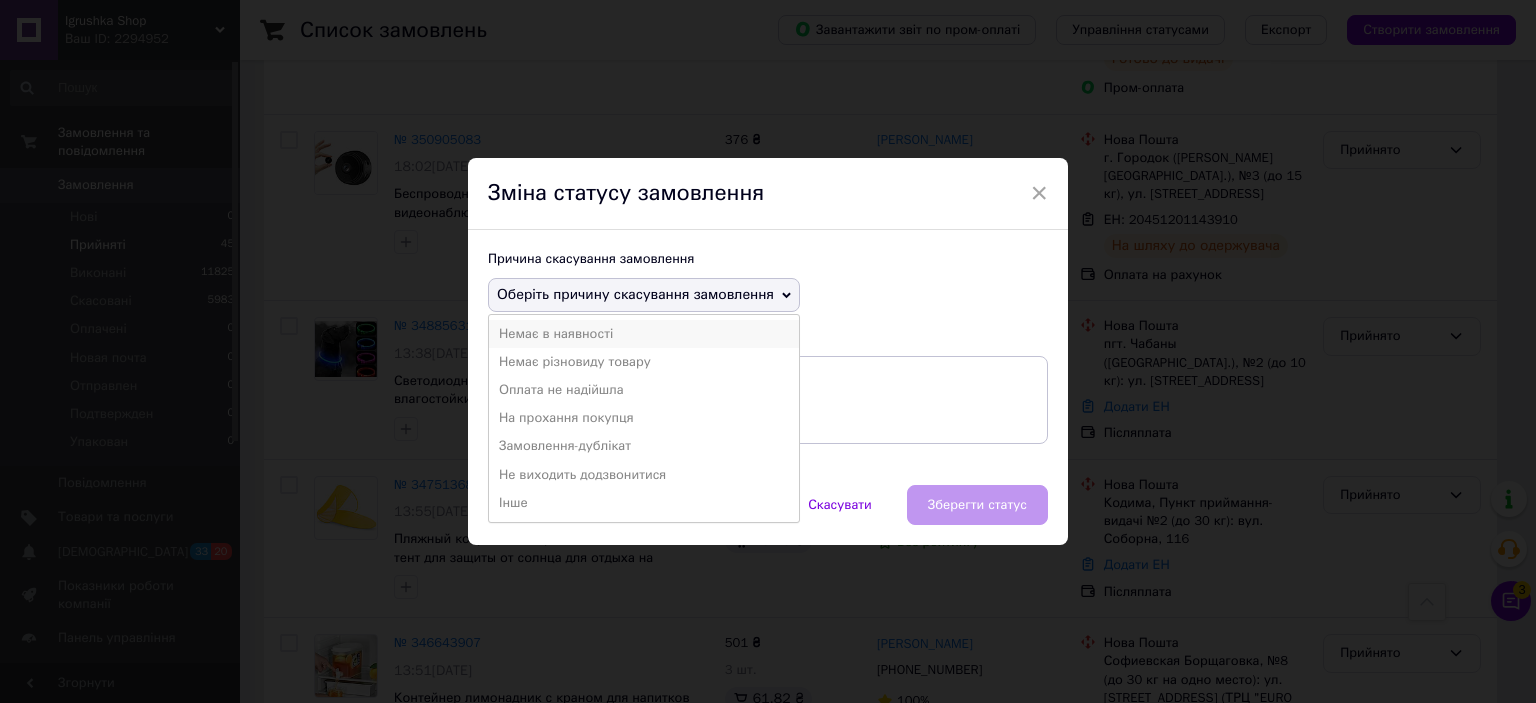 click on "Немає в наявності" at bounding box center (644, 334) 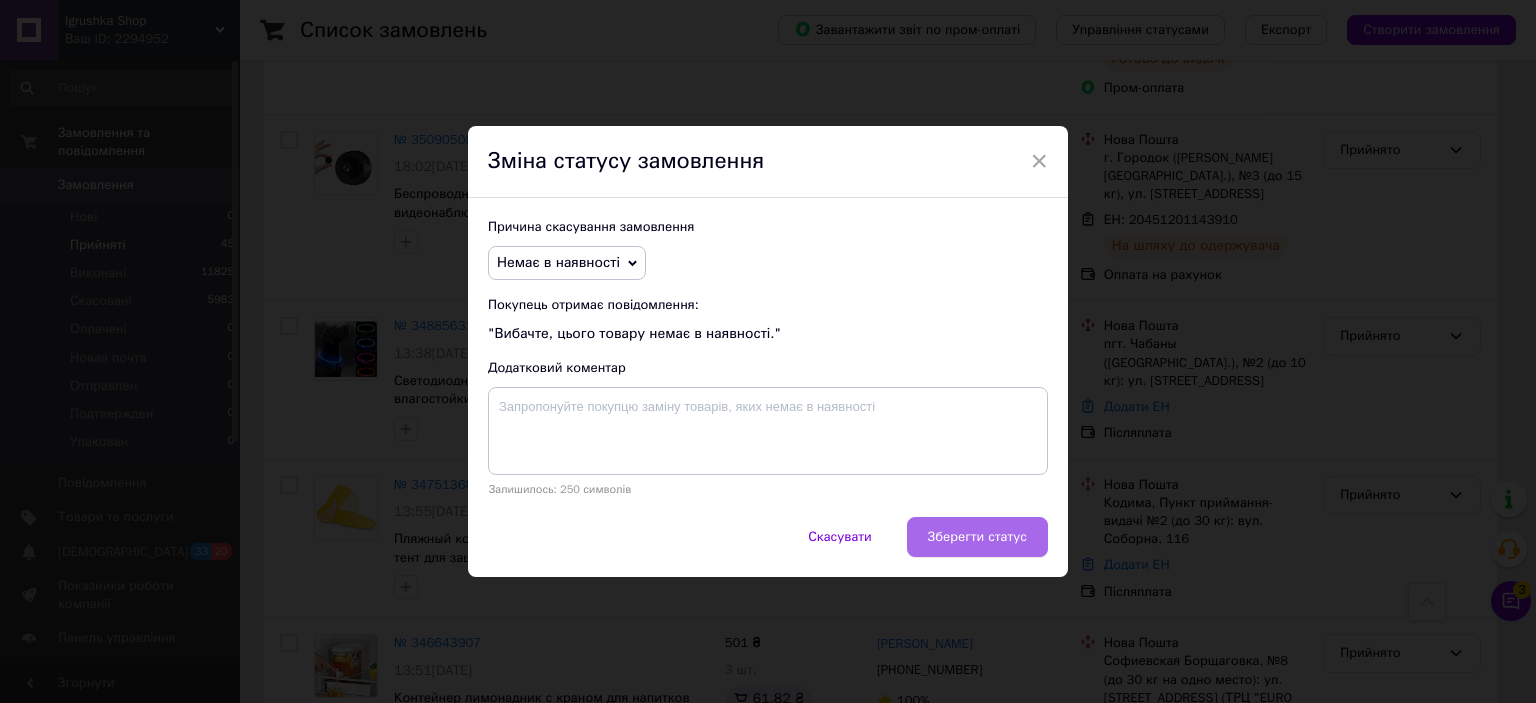 click on "Зберегти статус" at bounding box center [977, 537] 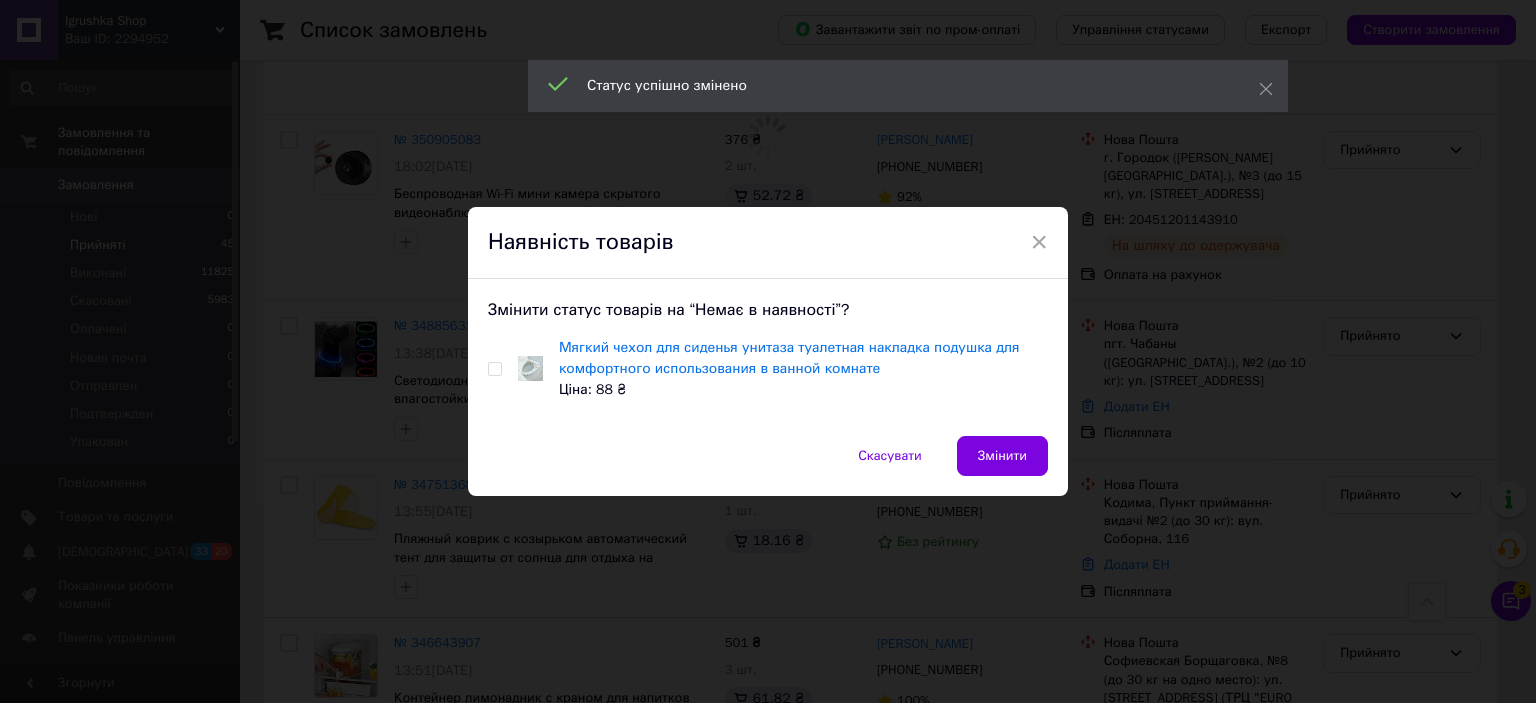 scroll, scrollTop: 8101, scrollLeft: 0, axis: vertical 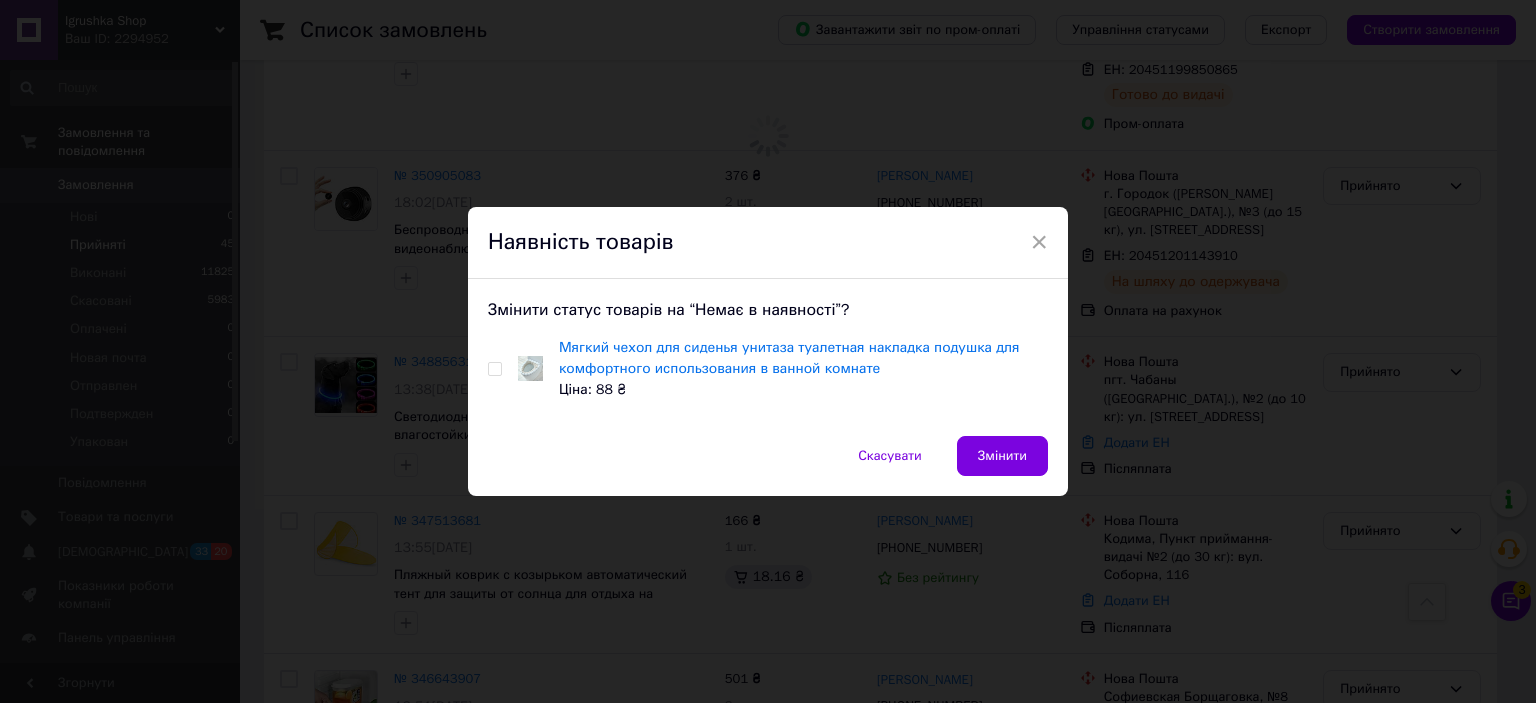 click on "Мягкий чехол для сиденья унитаза туалетная накладка подушка для комфортного использования в ванной комнате Ціна: 88 ₴" at bounding box center (768, 368) 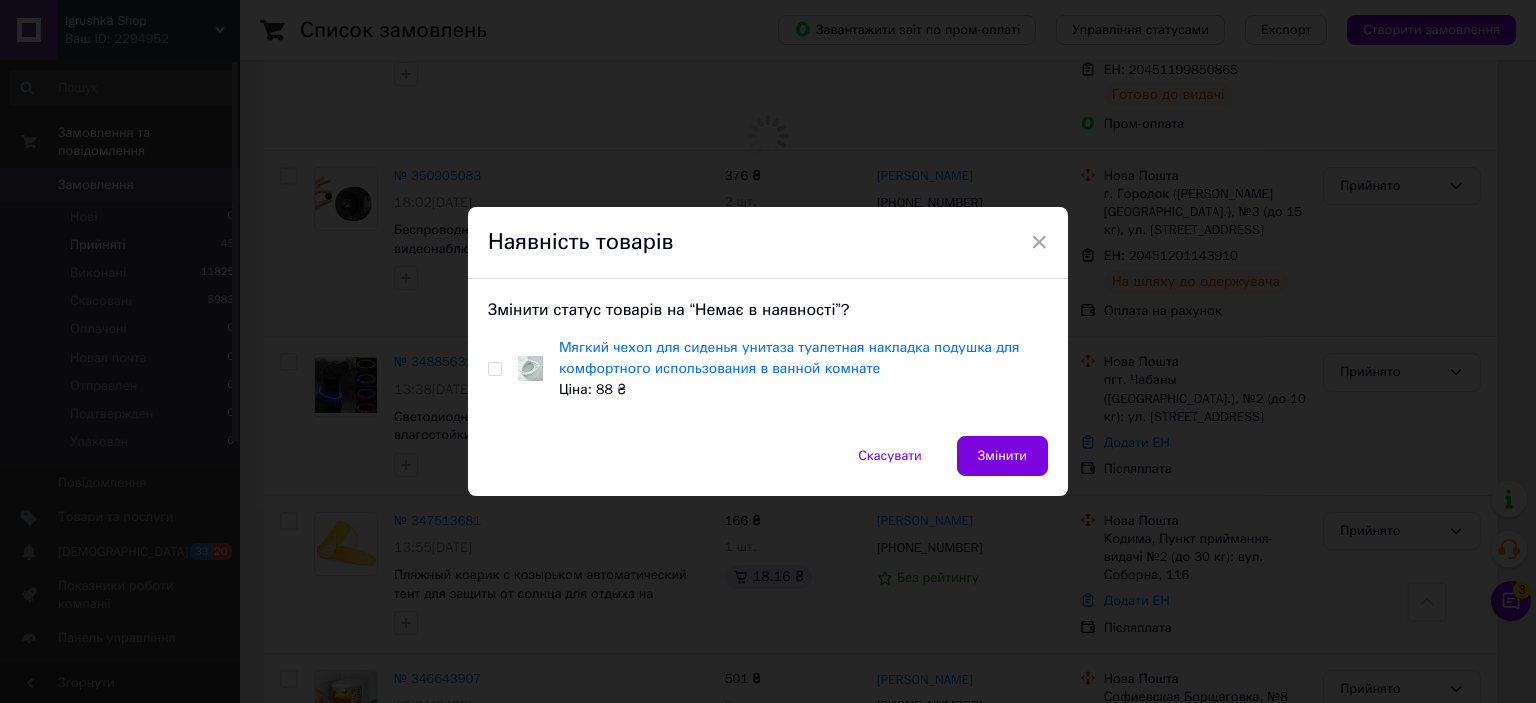 click on "Мягкий чехол для сиденья унитаза туалетная накладка подушка для комфортного использования в ванной комнате Ціна: 88 ₴" at bounding box center [768, 368] 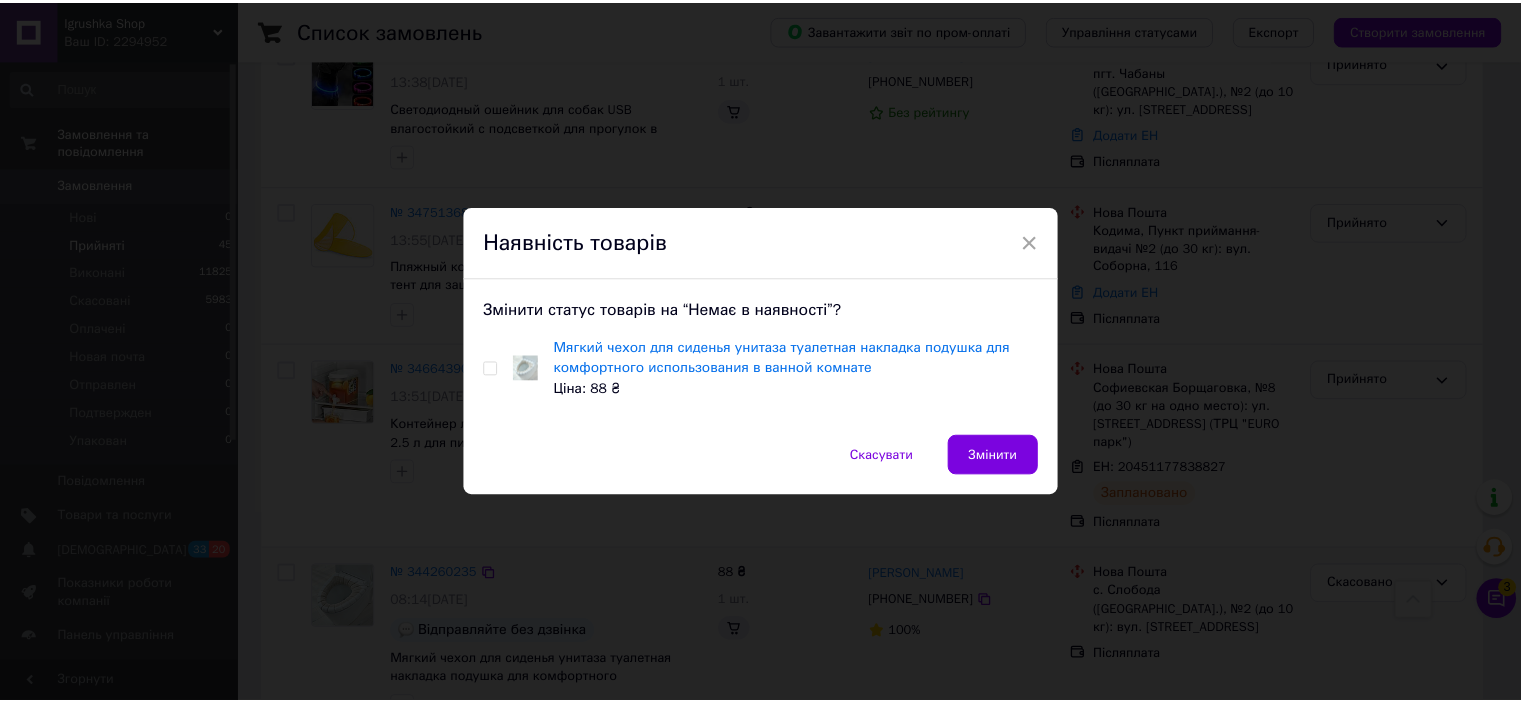 scroll, scrollTop: 7896, scrollLeft: 0, axis: vertical 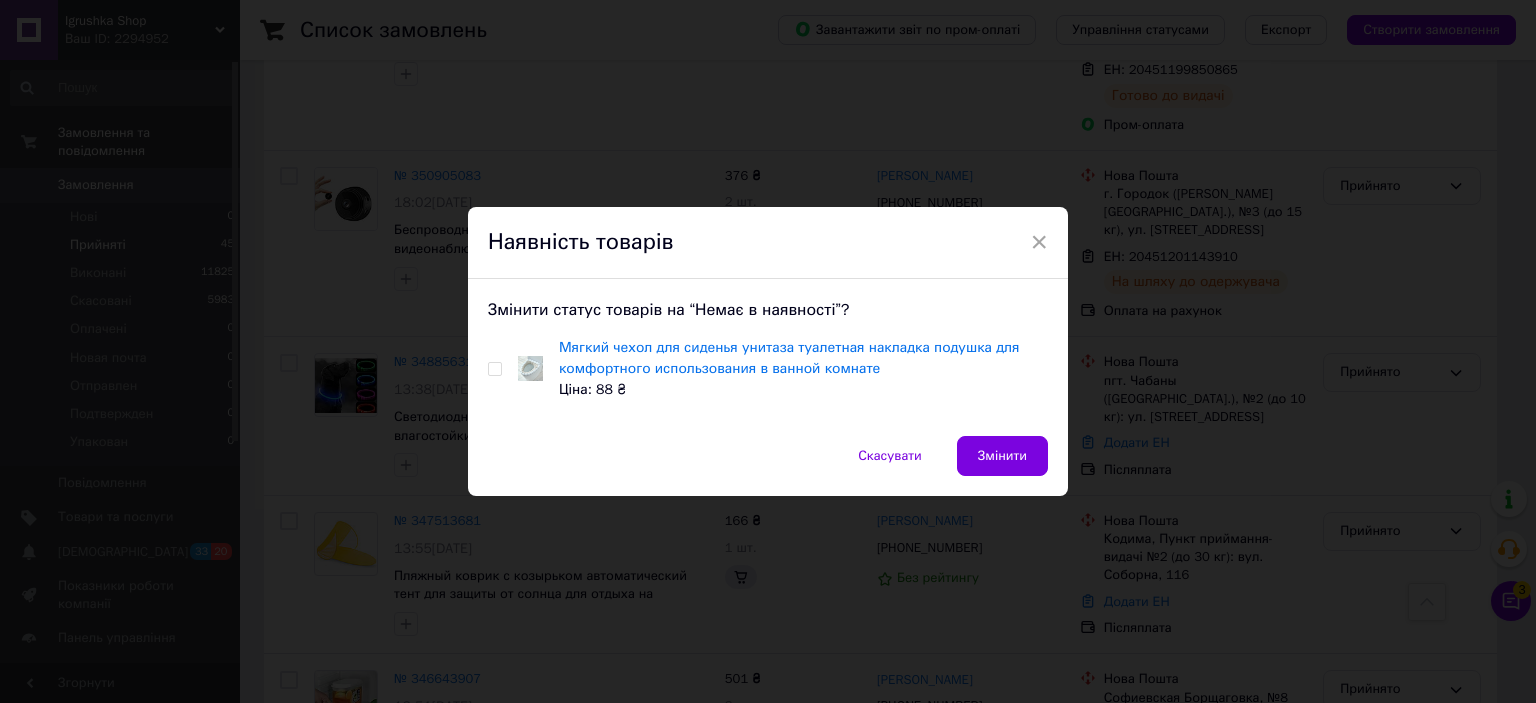 click at bounding box center (494, 369) 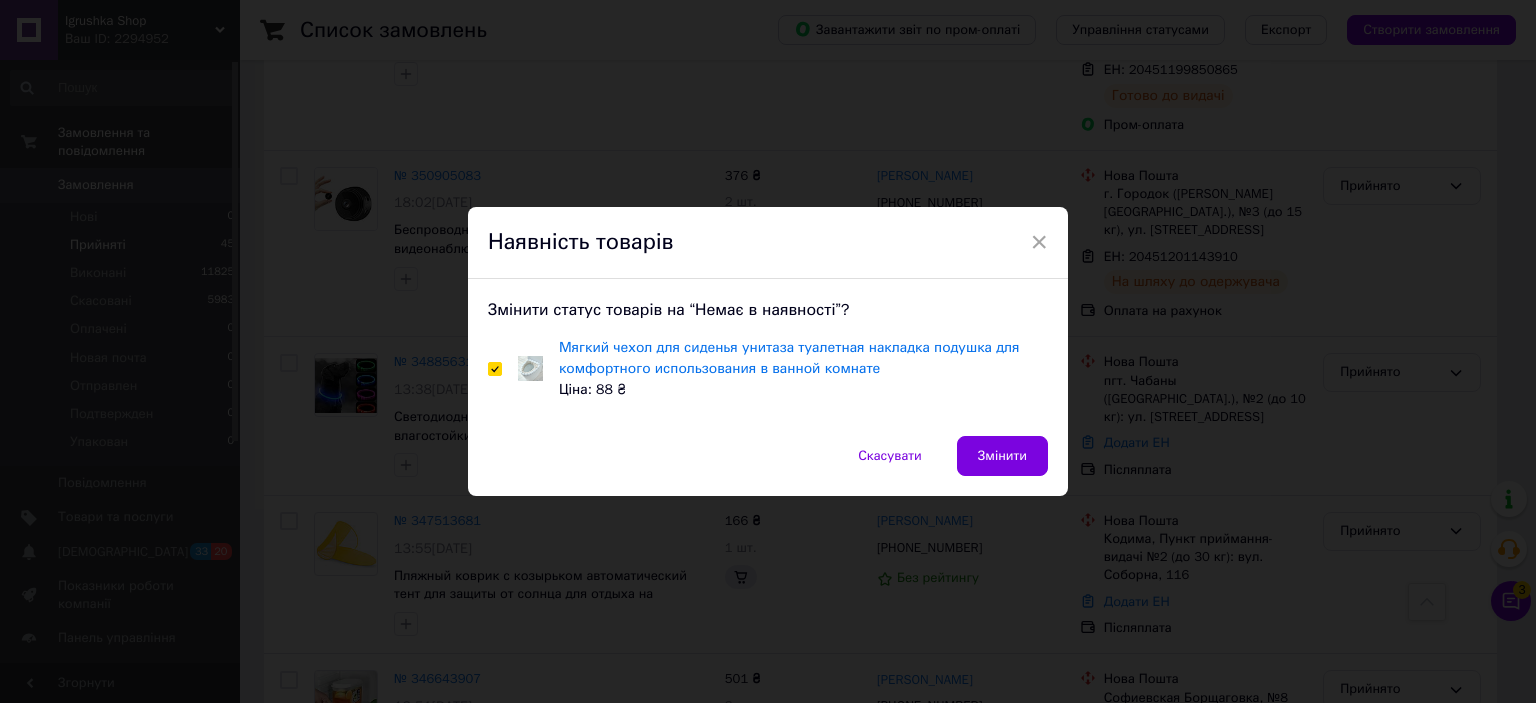 checkbox on "true" 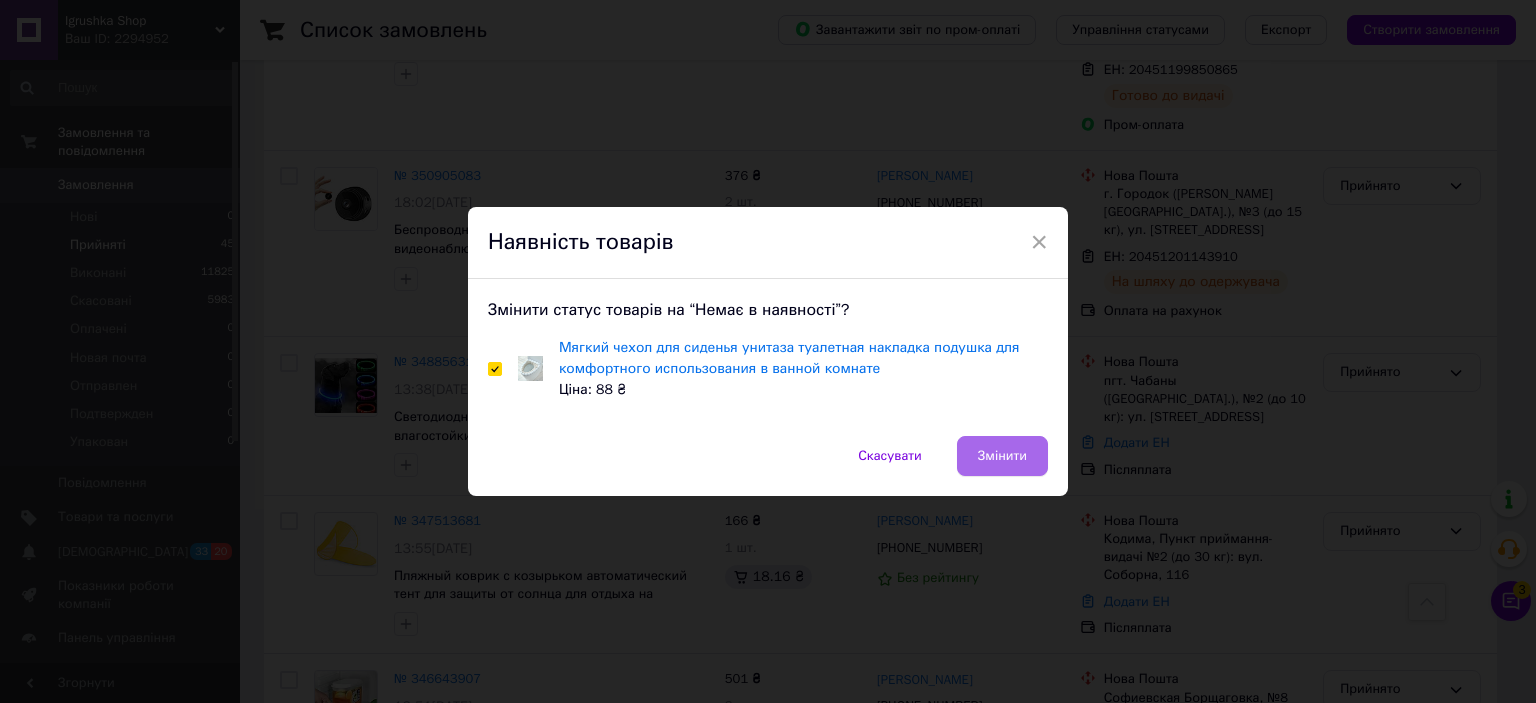 click on "Змінити" at bounding box center [1002, 456] 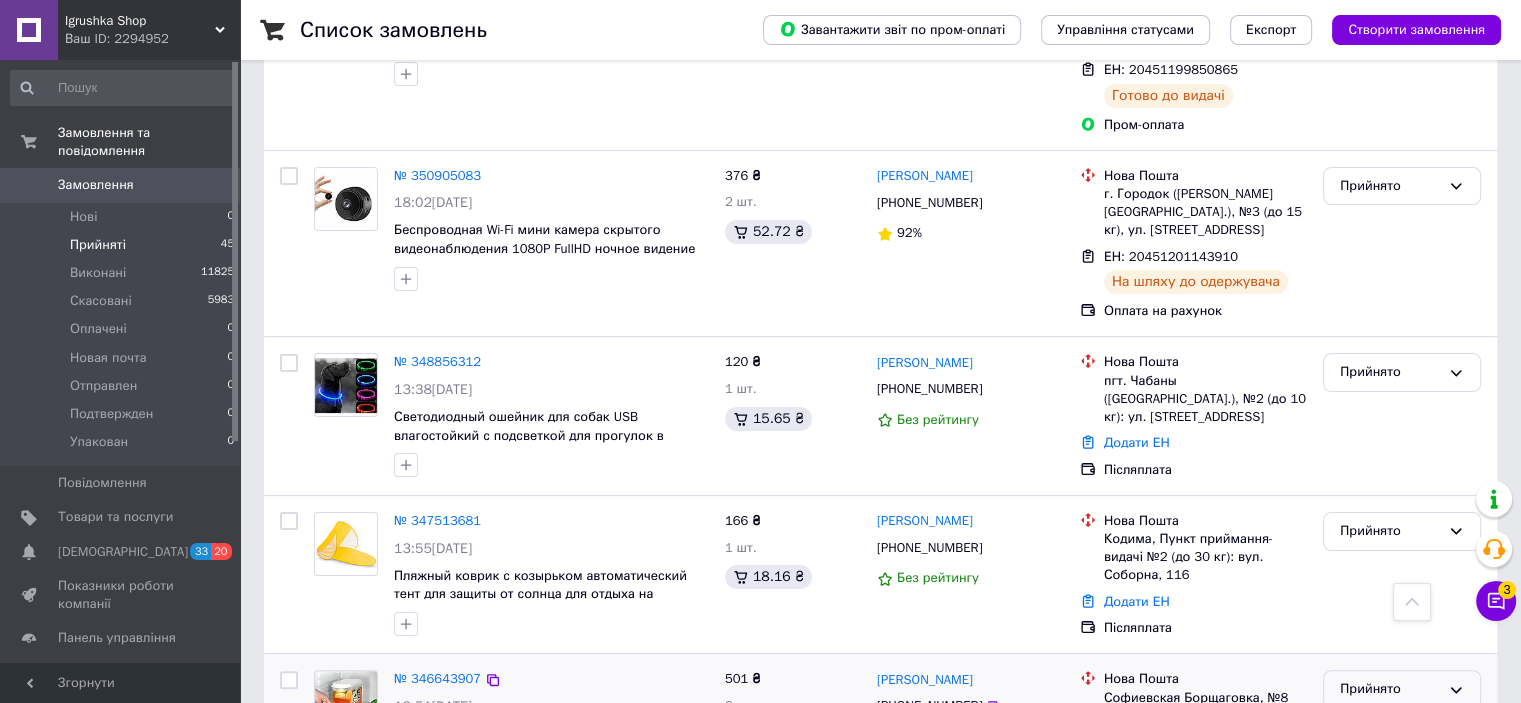 click on "Прийнято" at bounding box center (1390, 689) 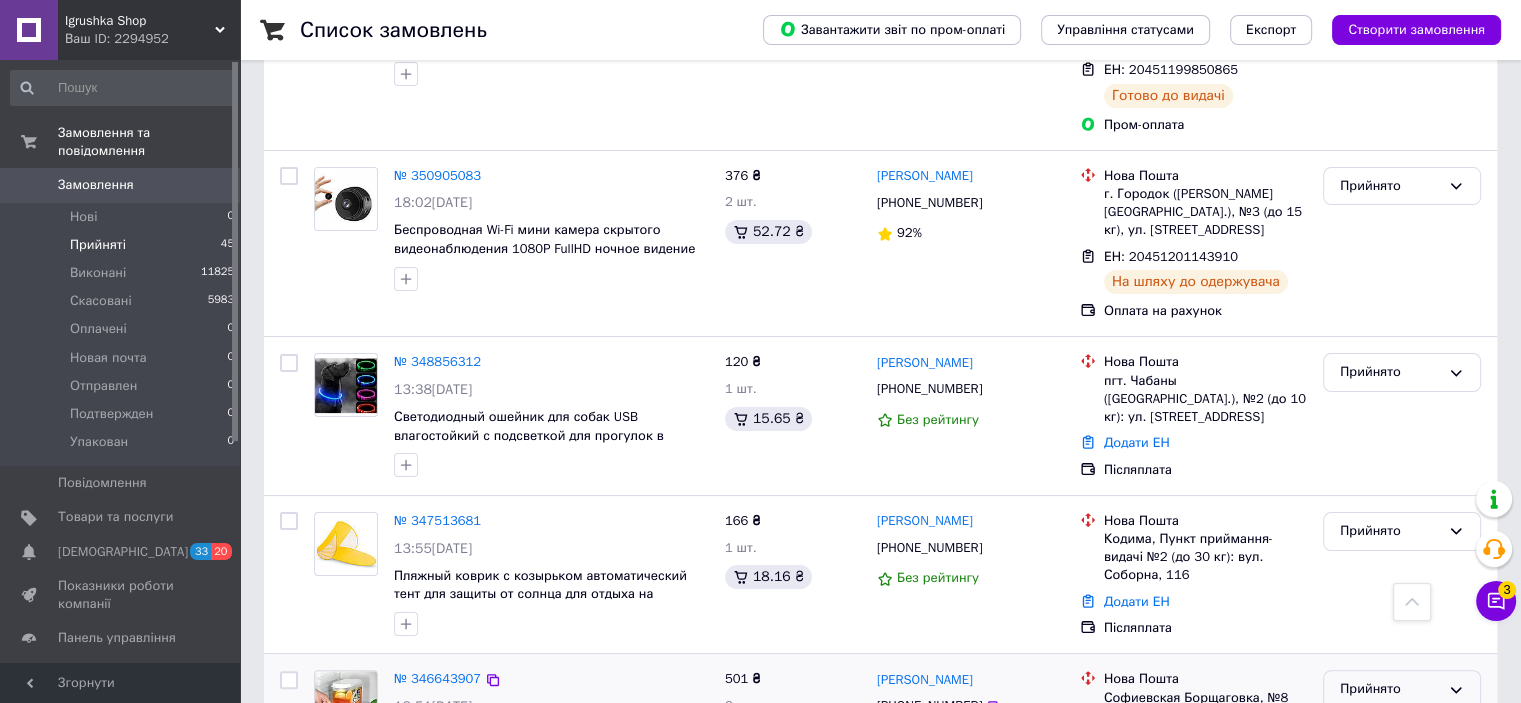 click on "Скасовано" at bounding box center (1402, 768) 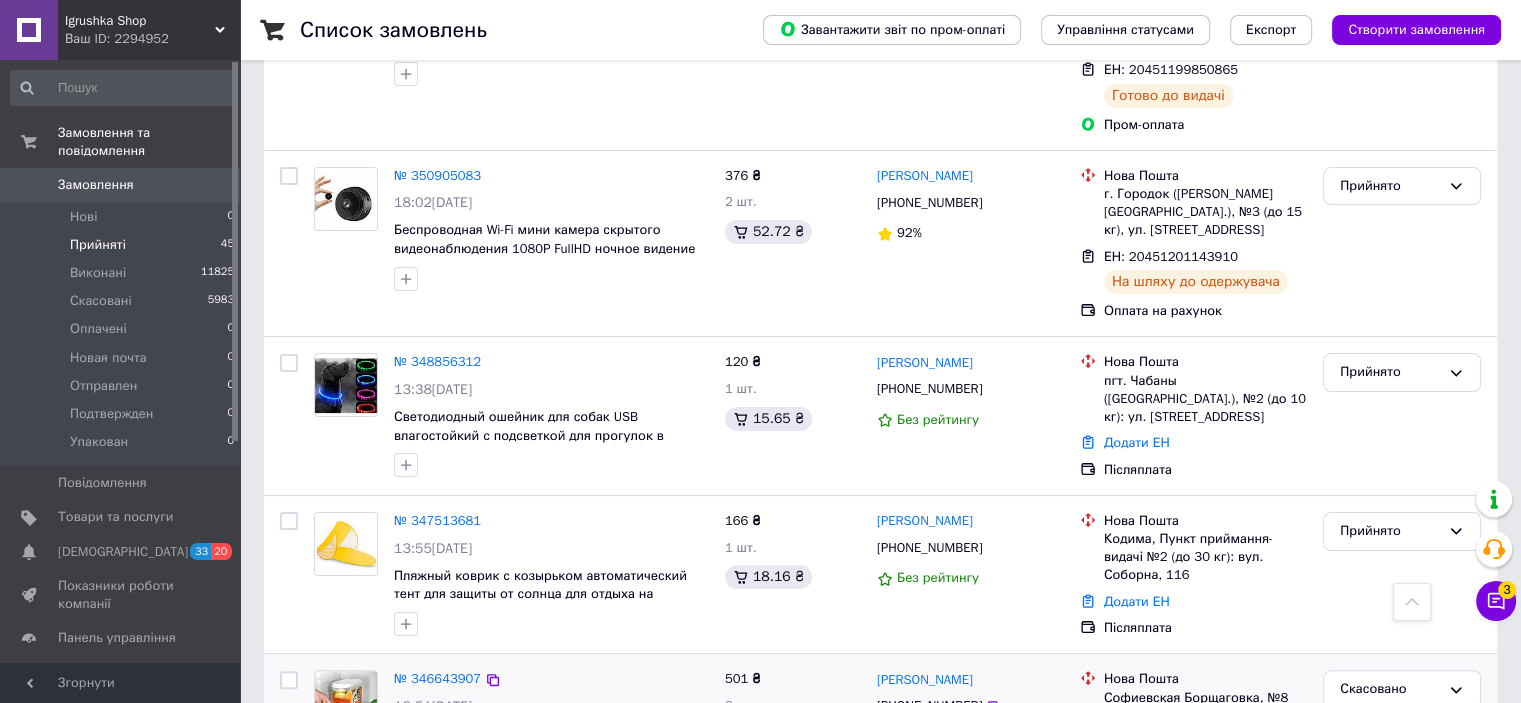 scroll, scrollTop: 7796, scrollLeft: 0, axis: vertical 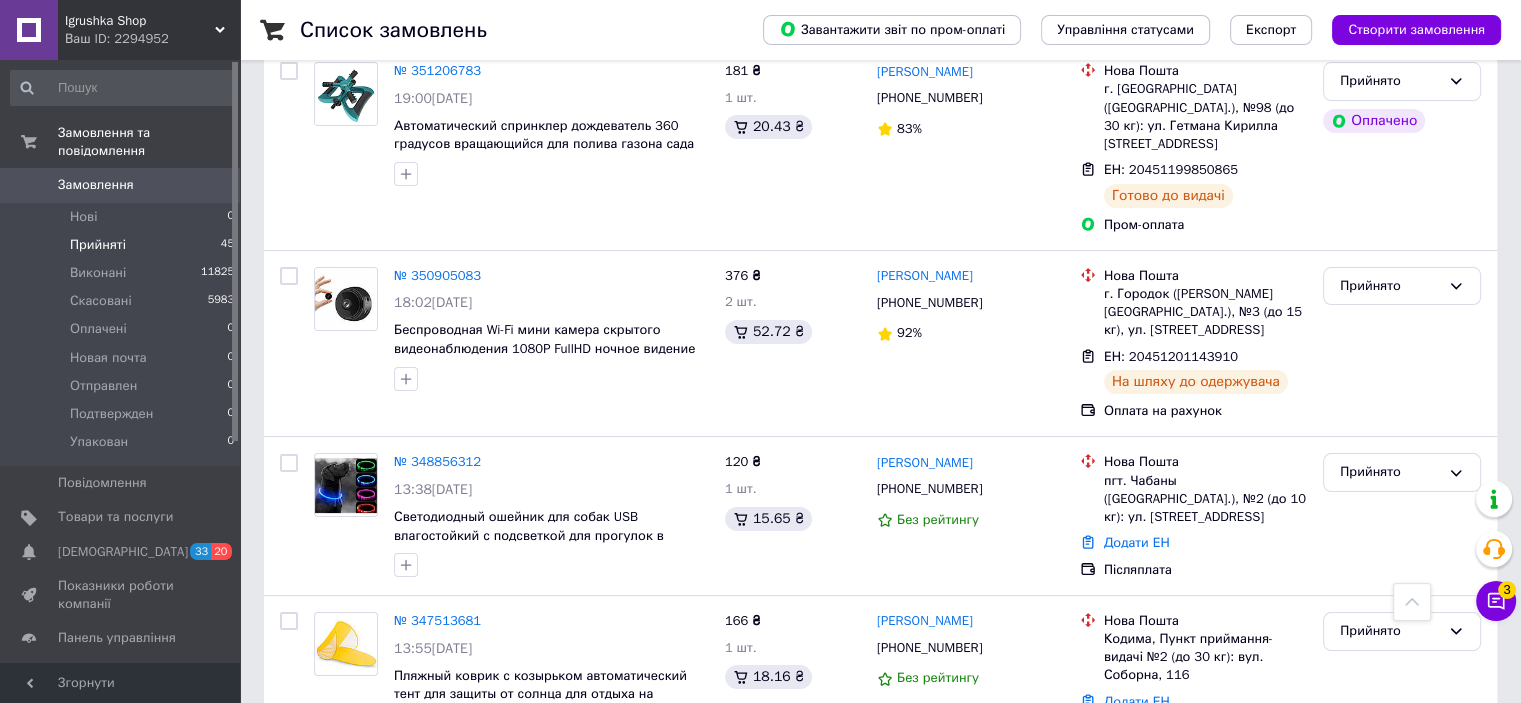 click on "№ 346643907" at bounding box center [437, 778] 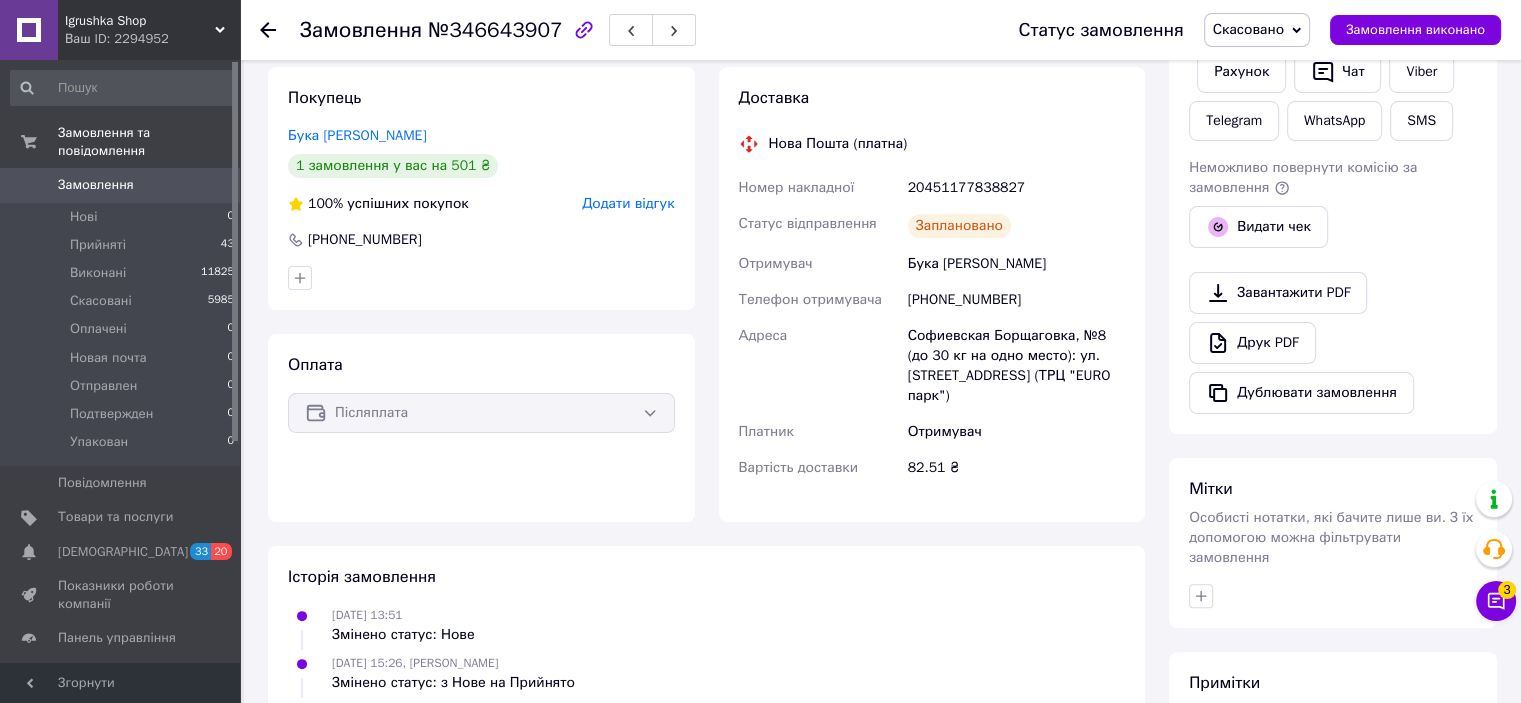 scroll, scrollTop: 0, scrollLeft: 0, axis: both 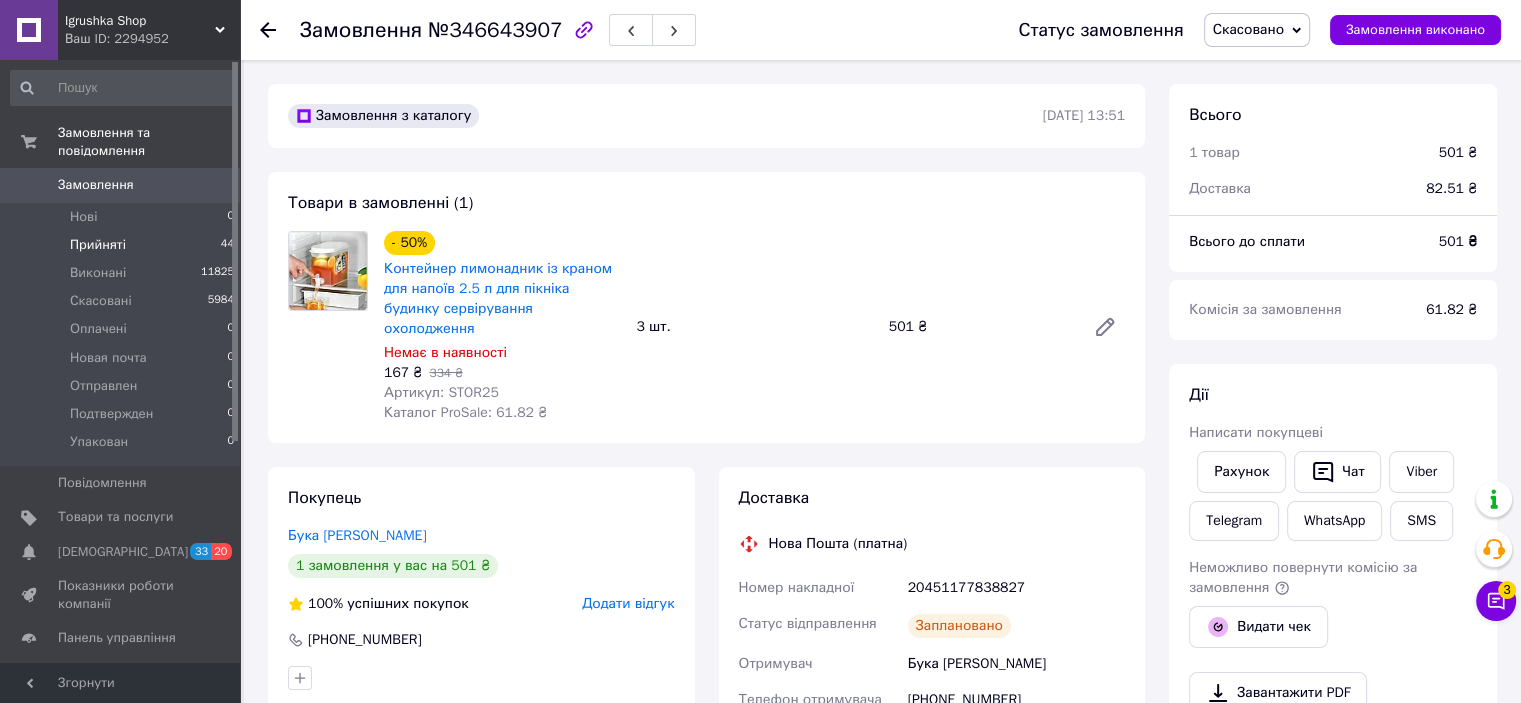 click on "Прийняті" at bounding box center (98, 245) 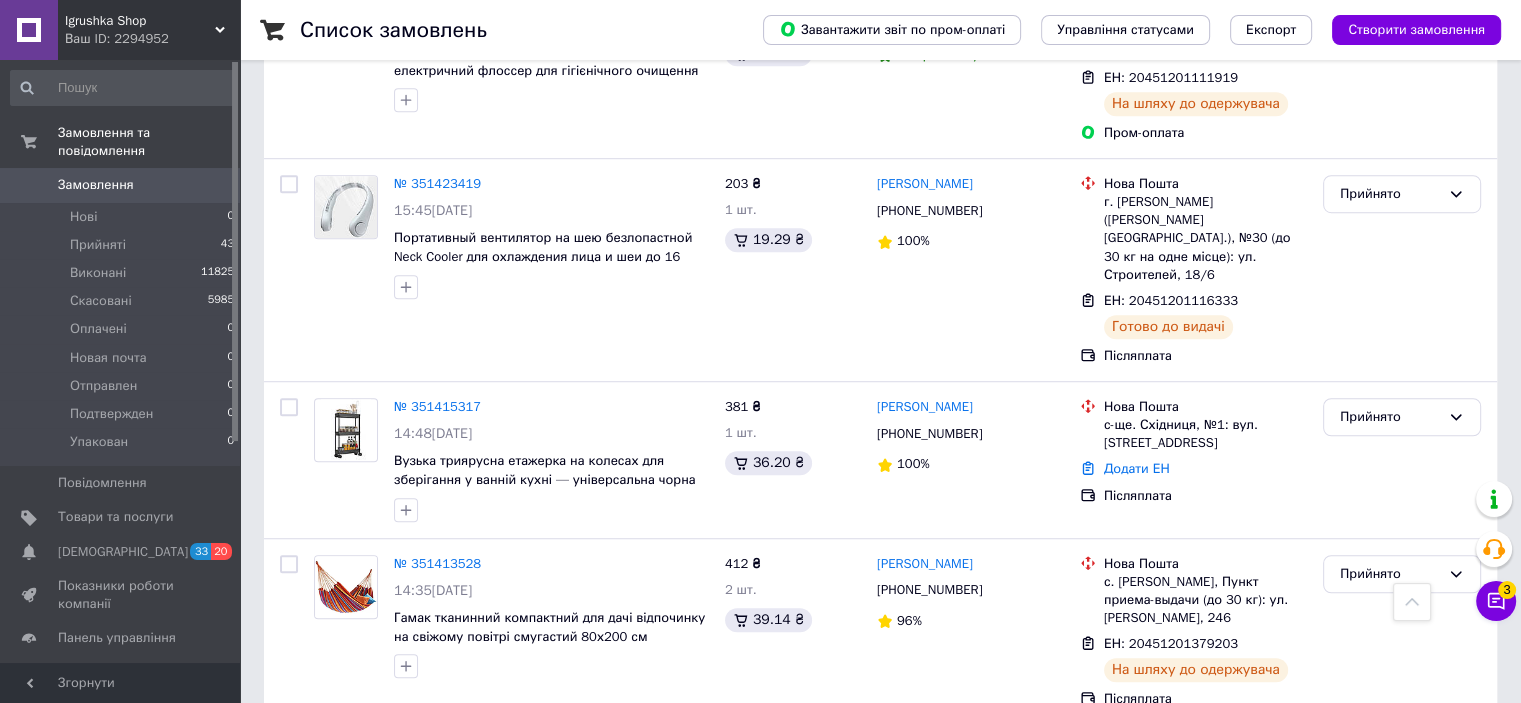 scroll, scrollTop: 9096, scrollLeft: 0, axis: vertical 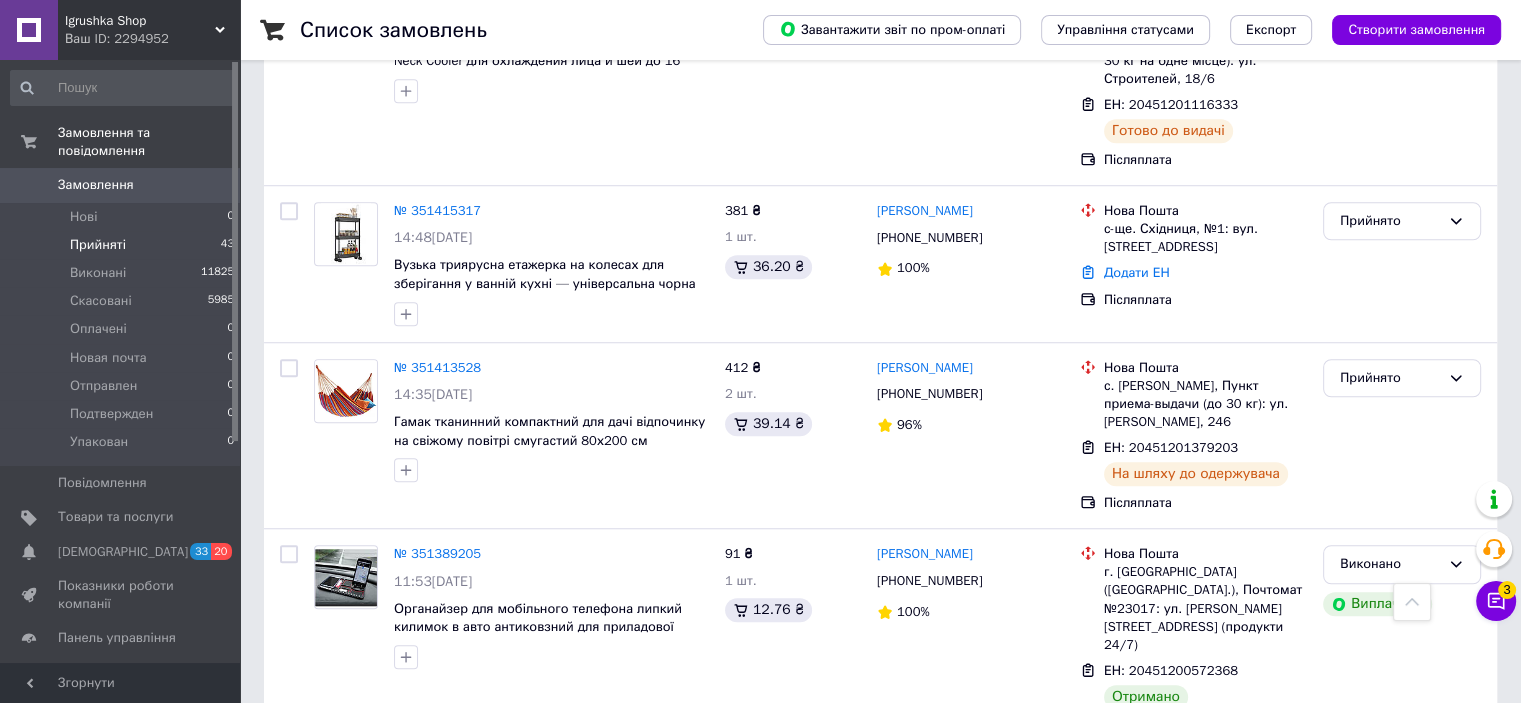 click on "Прийняті" at bounding box center [98, 245] 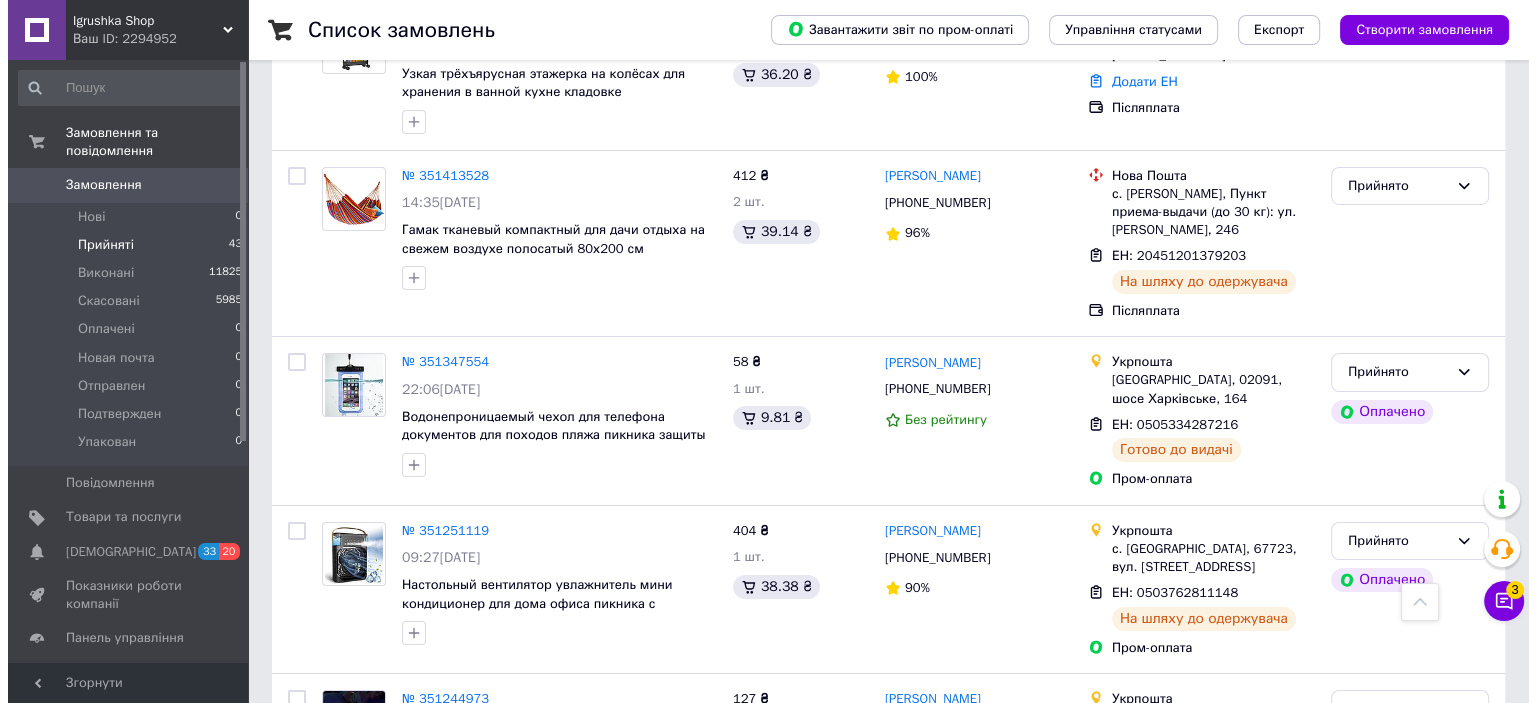 scroll, scrollTop: 7540, scrollLeft: 0, axis: vertical 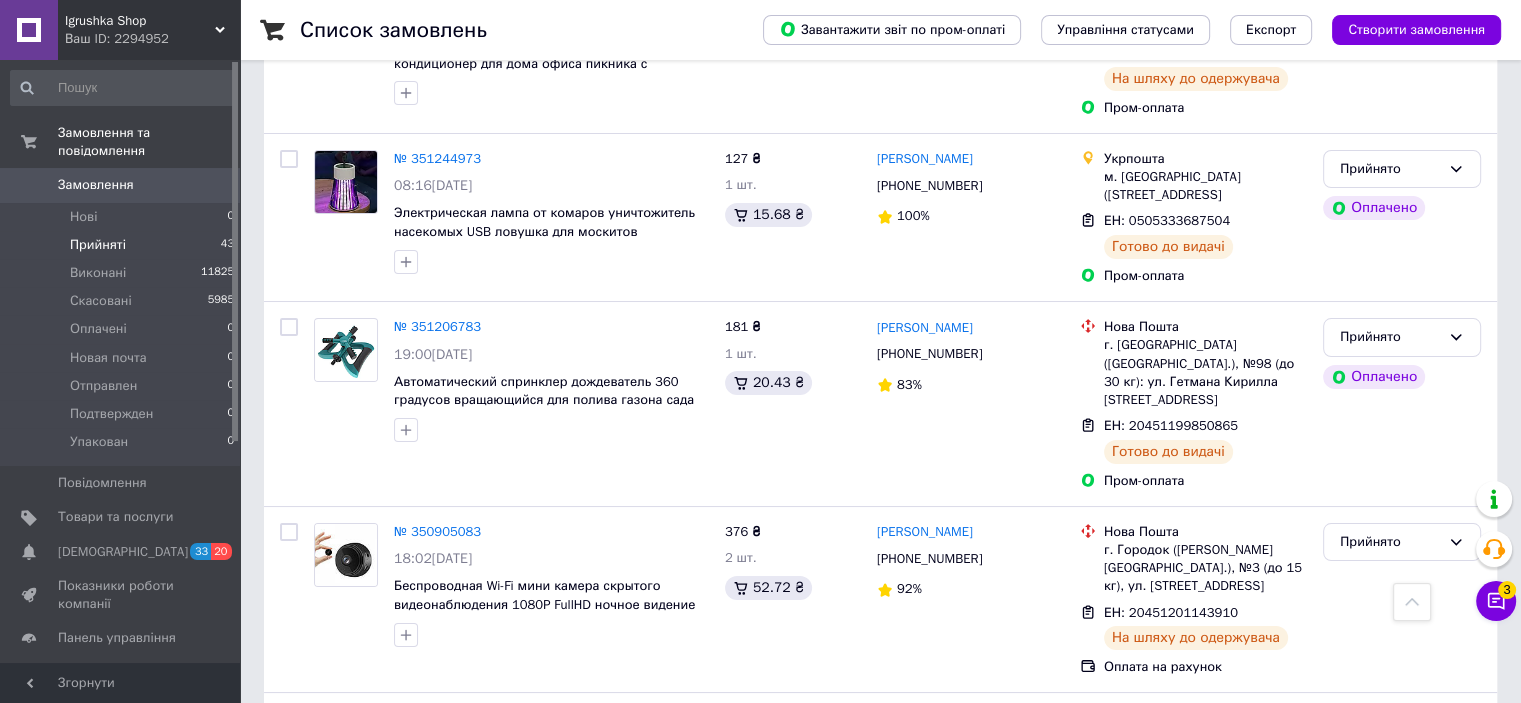 click on "Прийнято" at bounding box center (1390, 887) 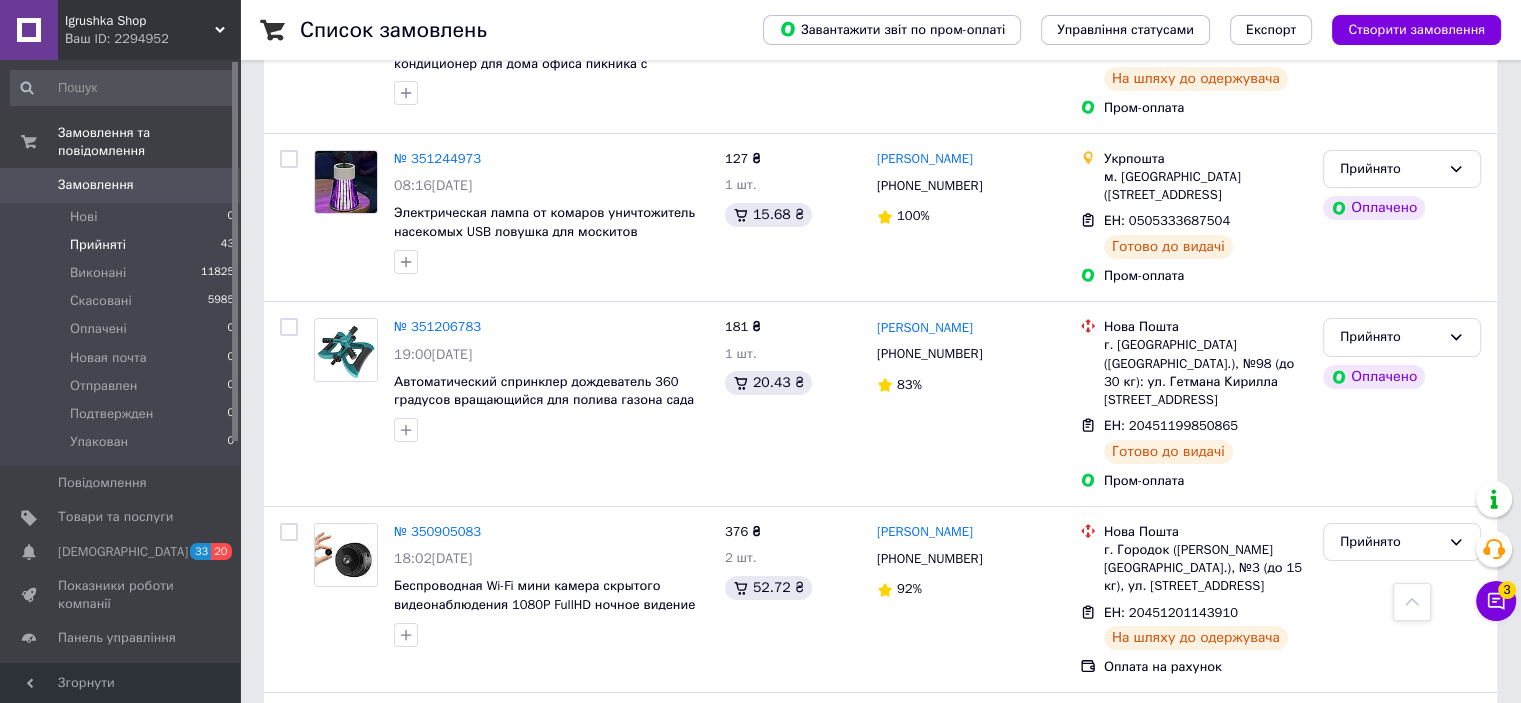 click on "Скасовано" at bounding box center [1402, 965] 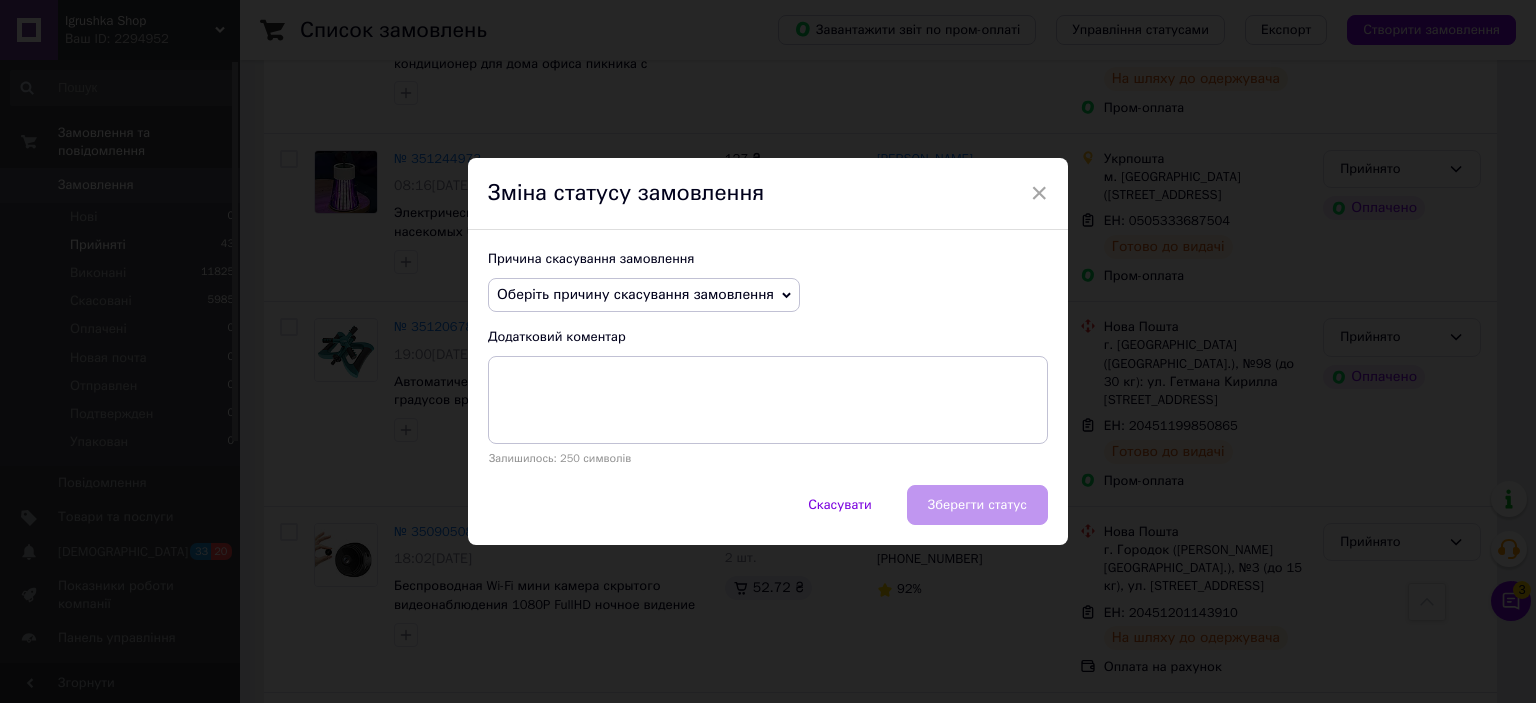 click on "Оберіть причину скасування замовлення" at bounding box center [635, 294] 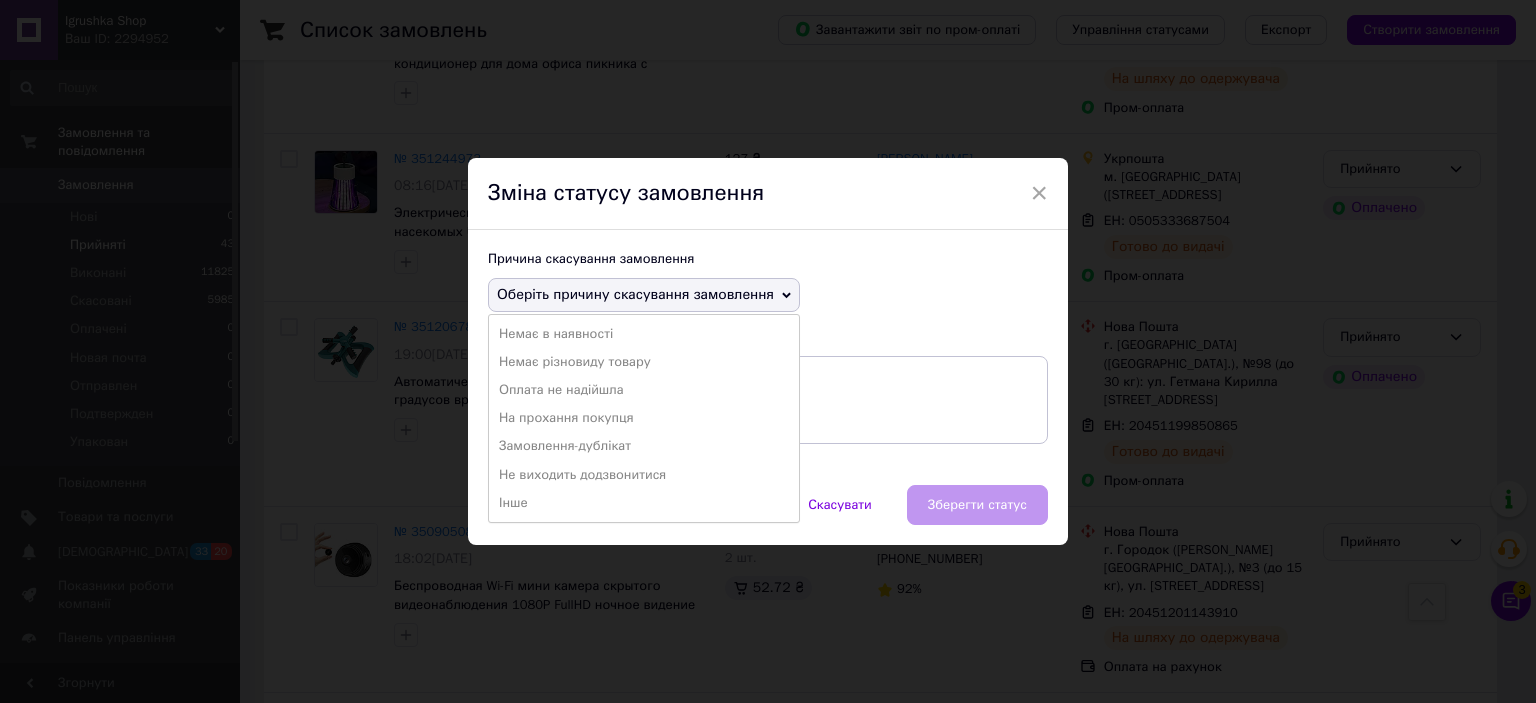 click on "Немає в наявності" at bounding box center (644, 334) 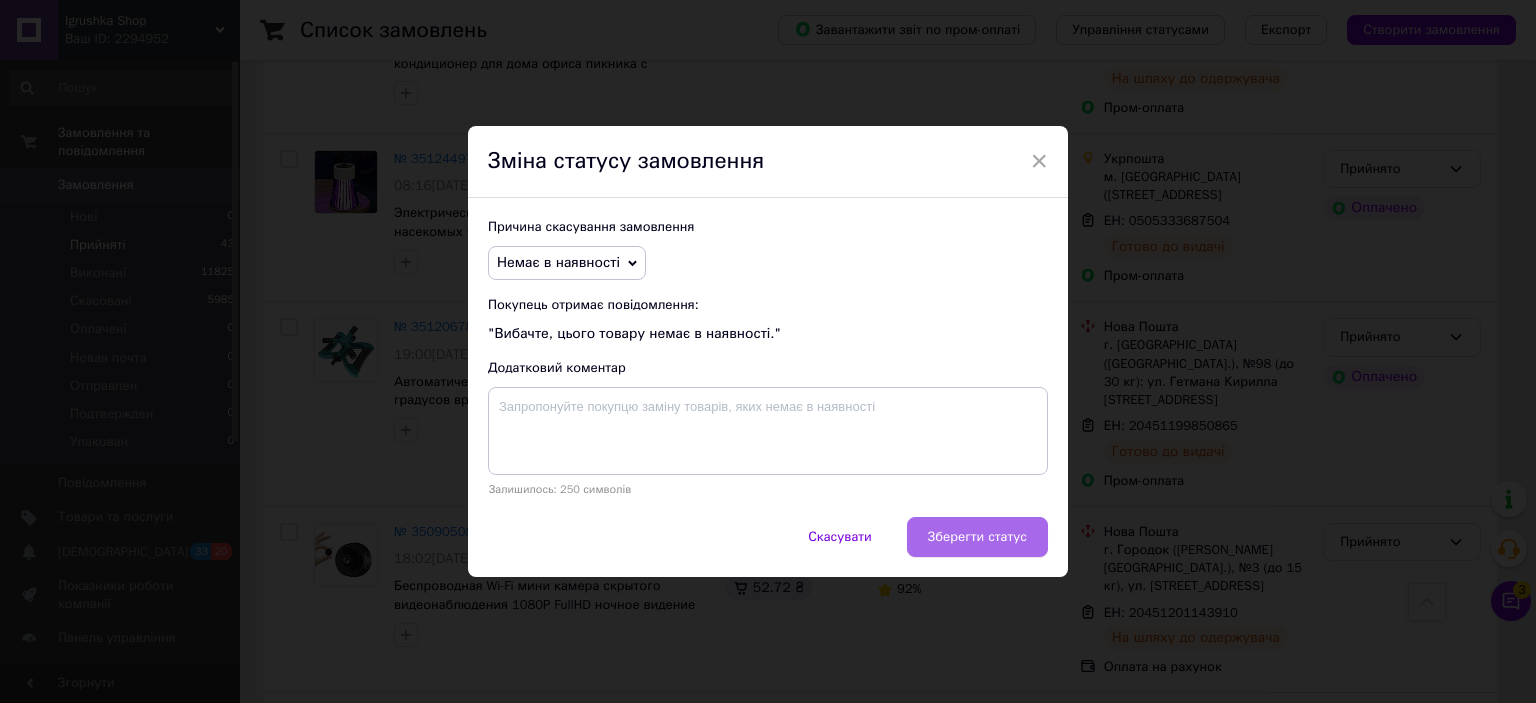 click on "Зберегти статус" at bounding box center [977, 537] 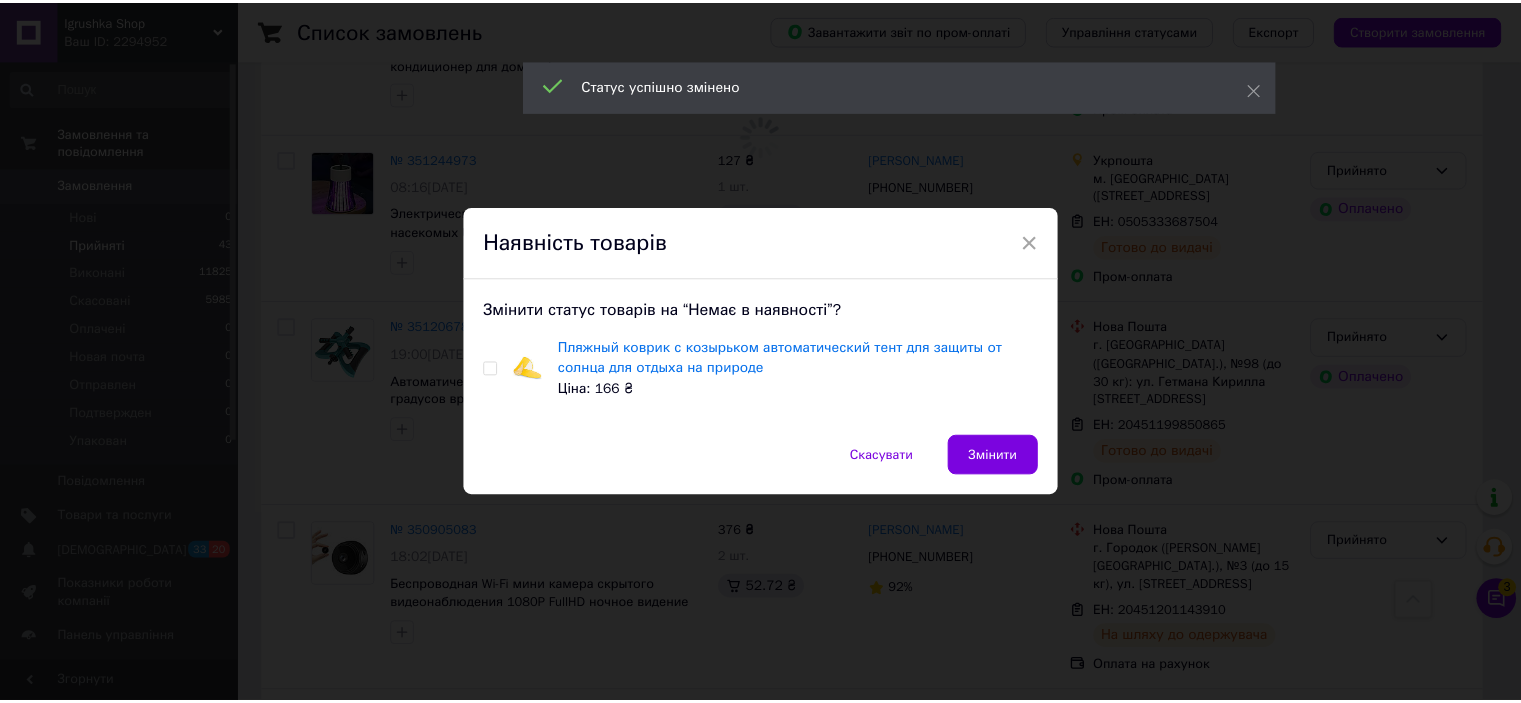 scroll, scrollTop: 7504, scrollLeft: 0, axis: vertical 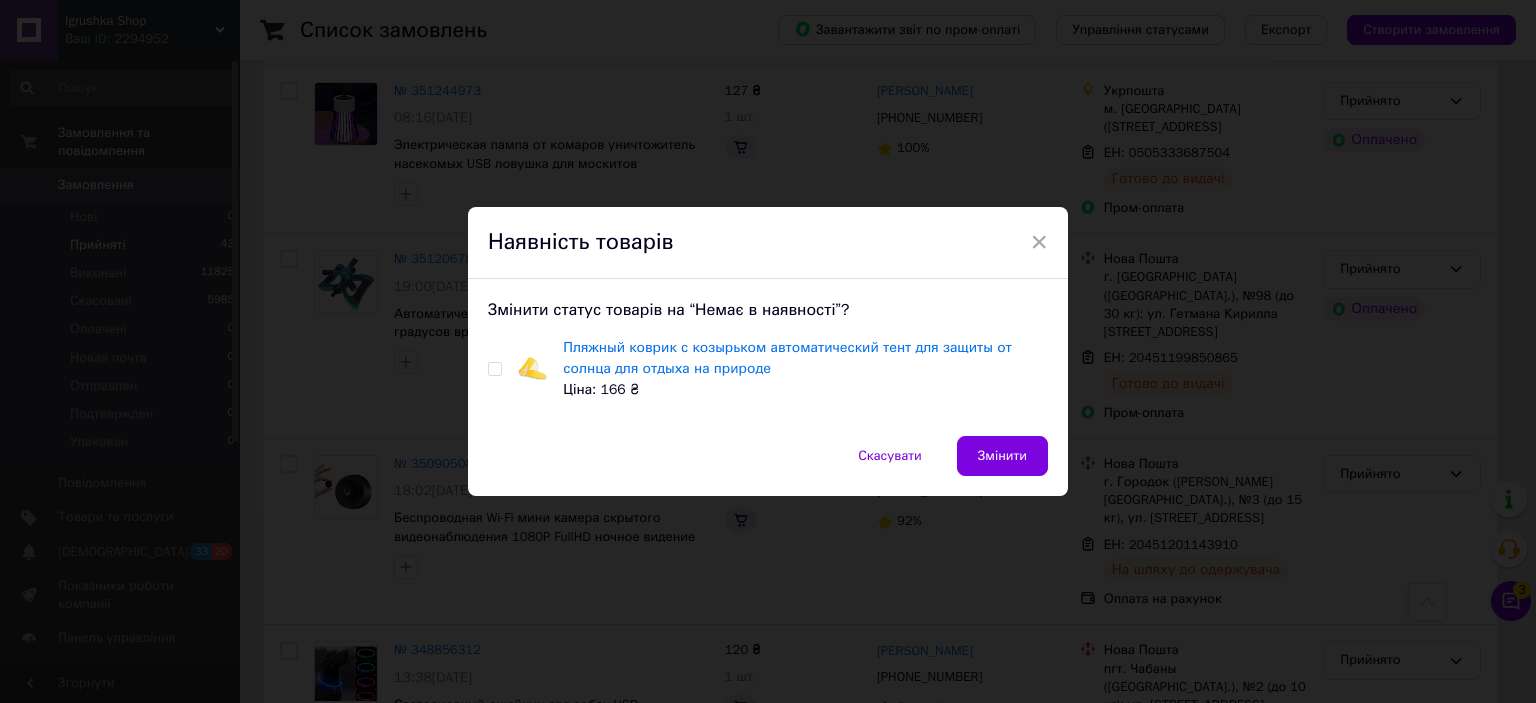 click at bounding box center (494, 369) 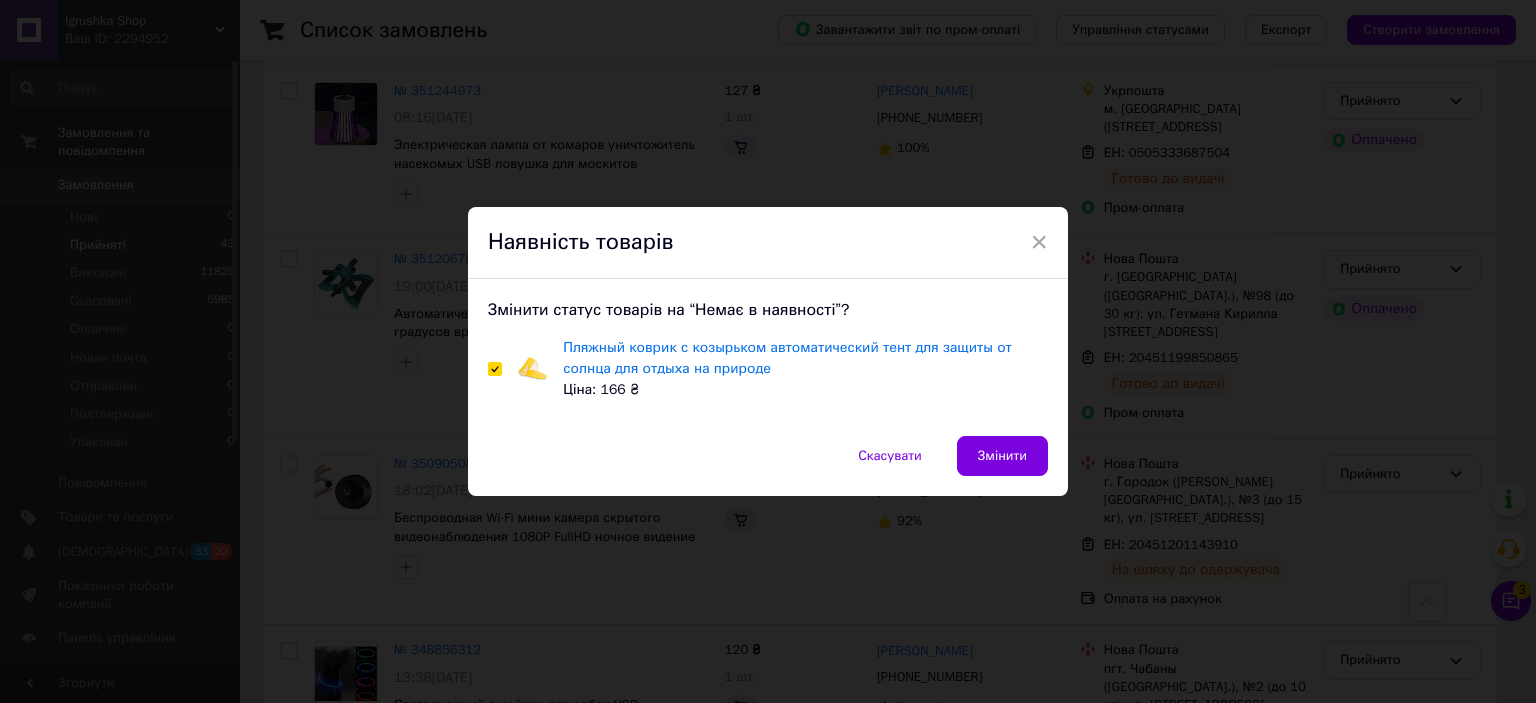 checkbox on "true" 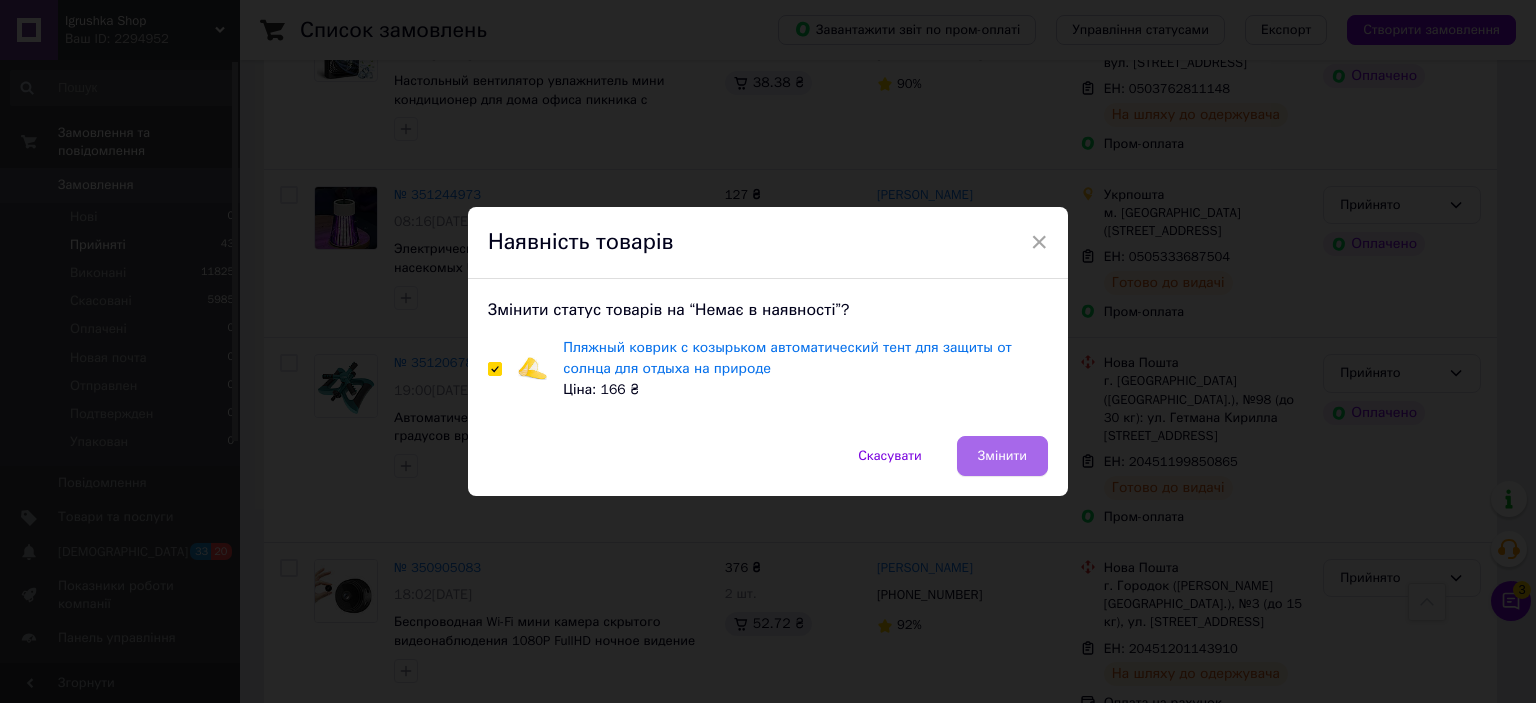 click on "Змінити" at bounding box center (1002, 456) 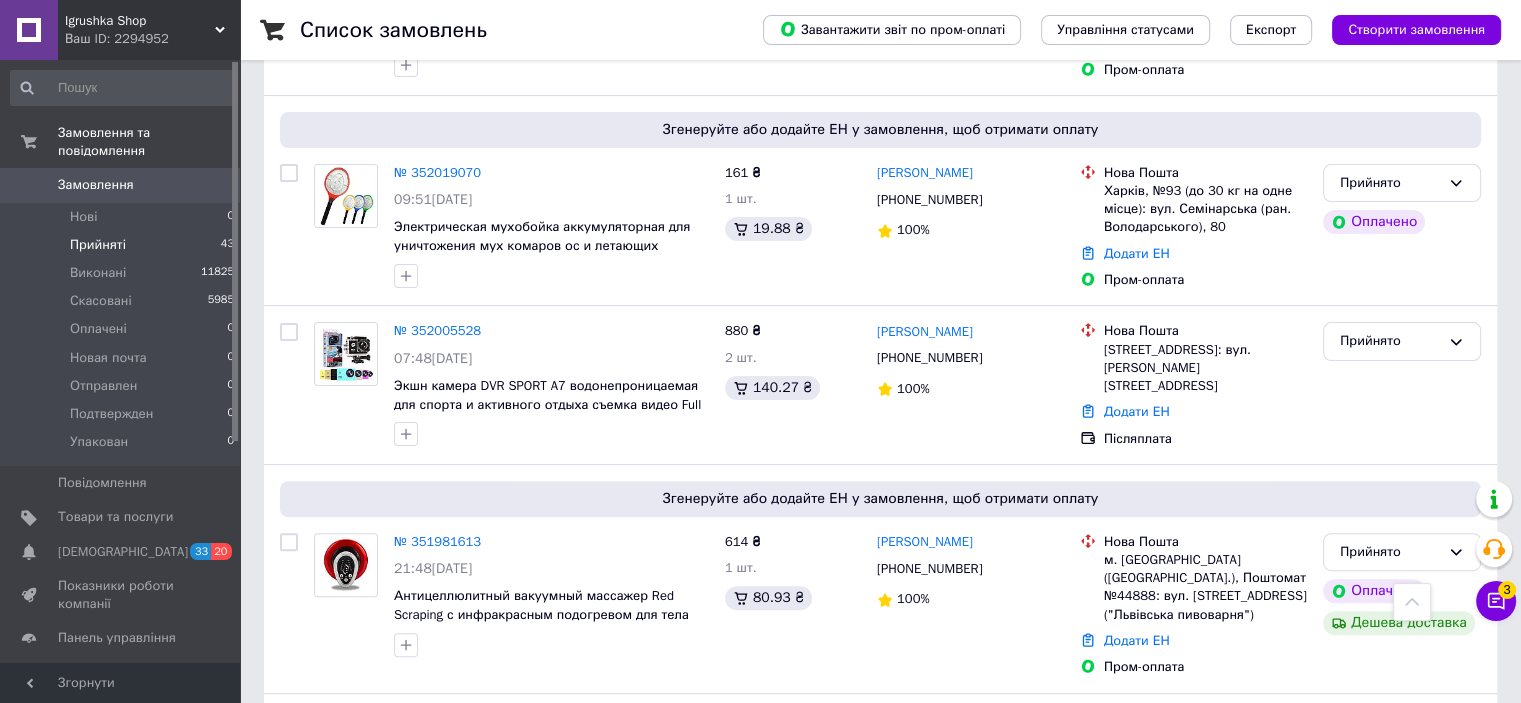 scroll, scrollTop: 0, scrollLeft: 0, axis: both 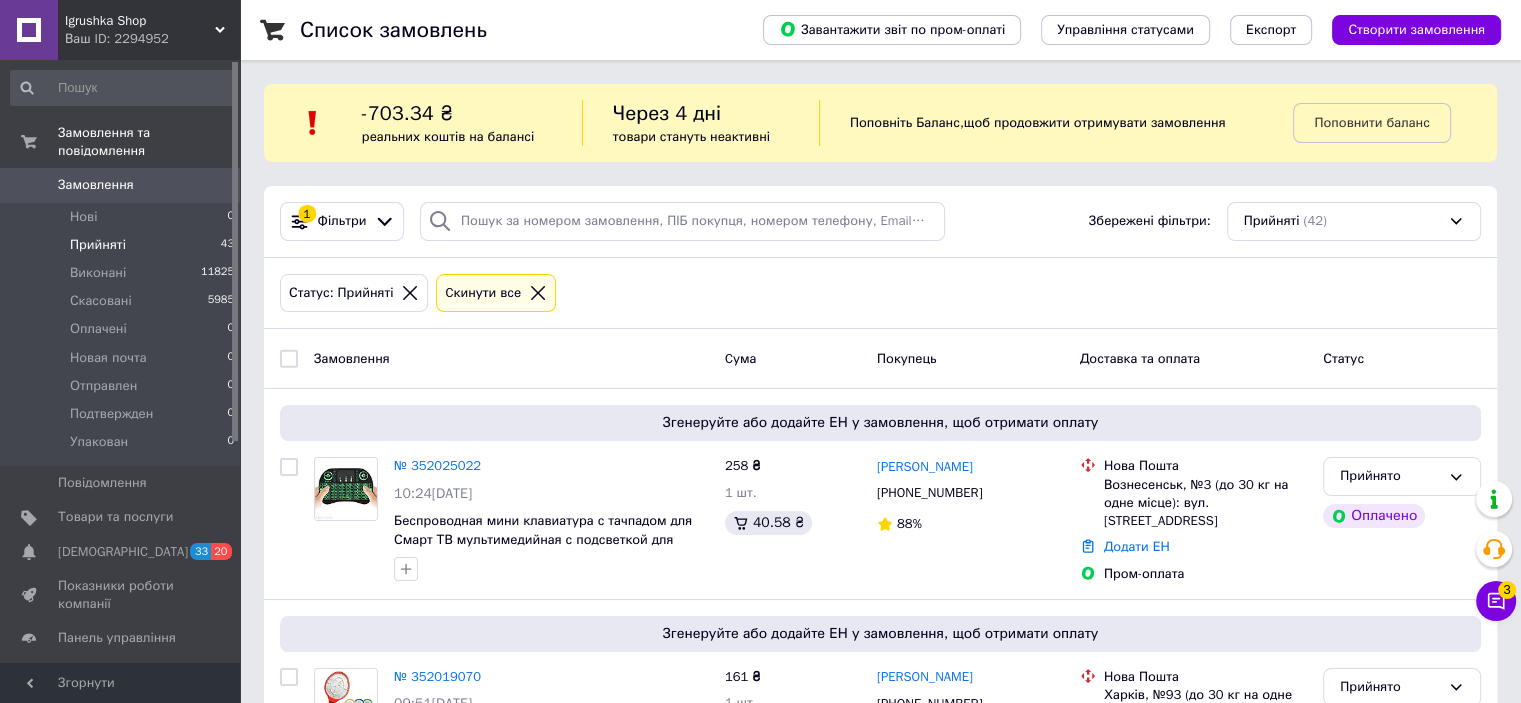 click on "Igrushka Shop" at bounding box center (140, 21) 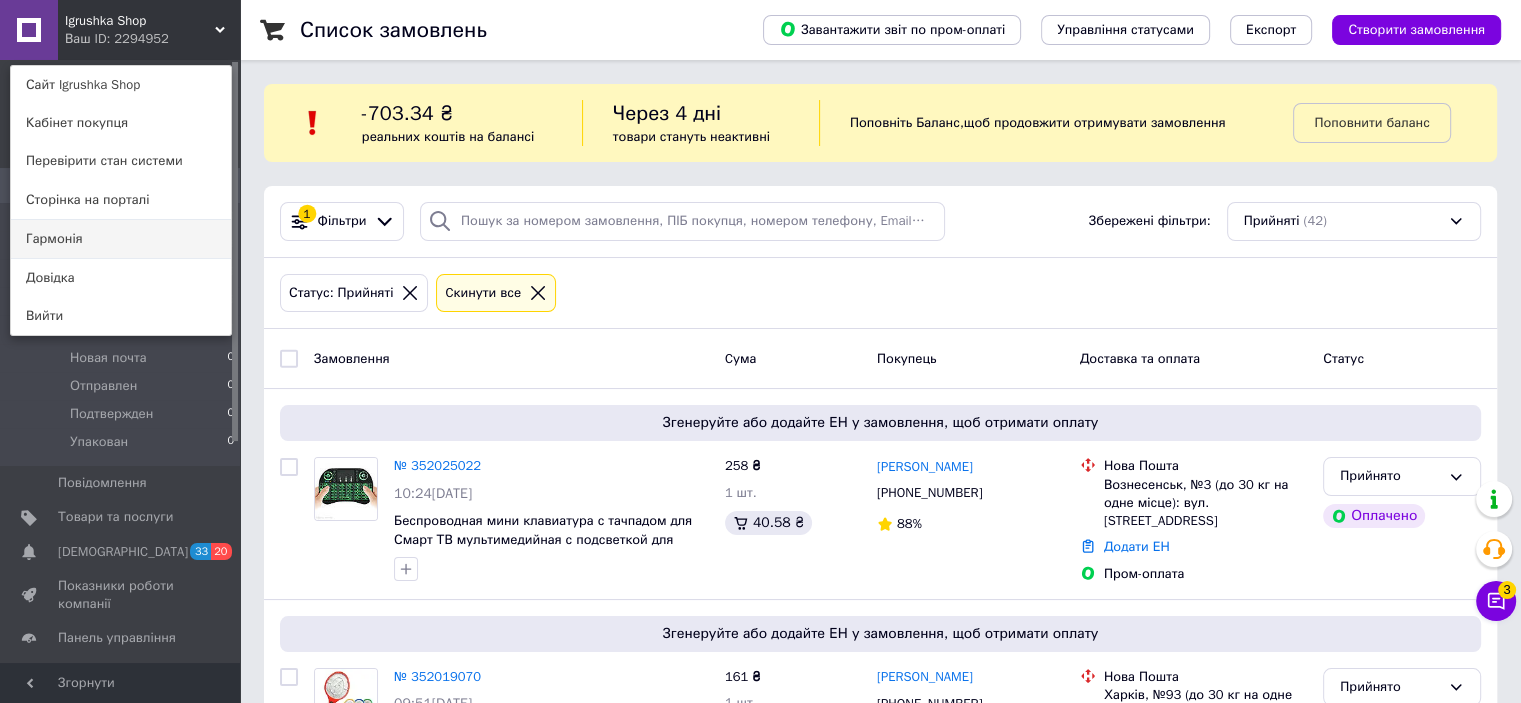 click on "Гармонія" at bounding box center [121, 239] 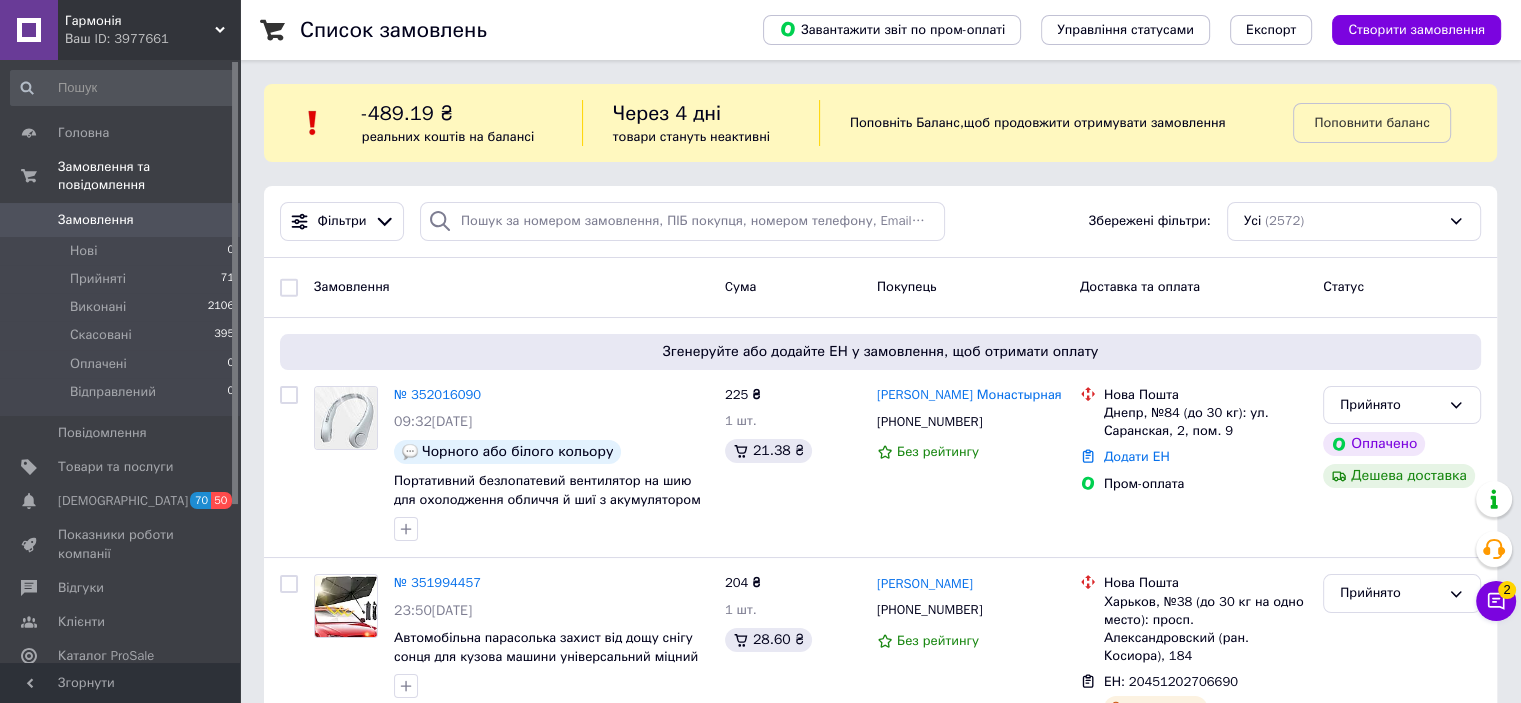 scroll, scrollTop: 100, scrollLeft: 0, axis: vertical 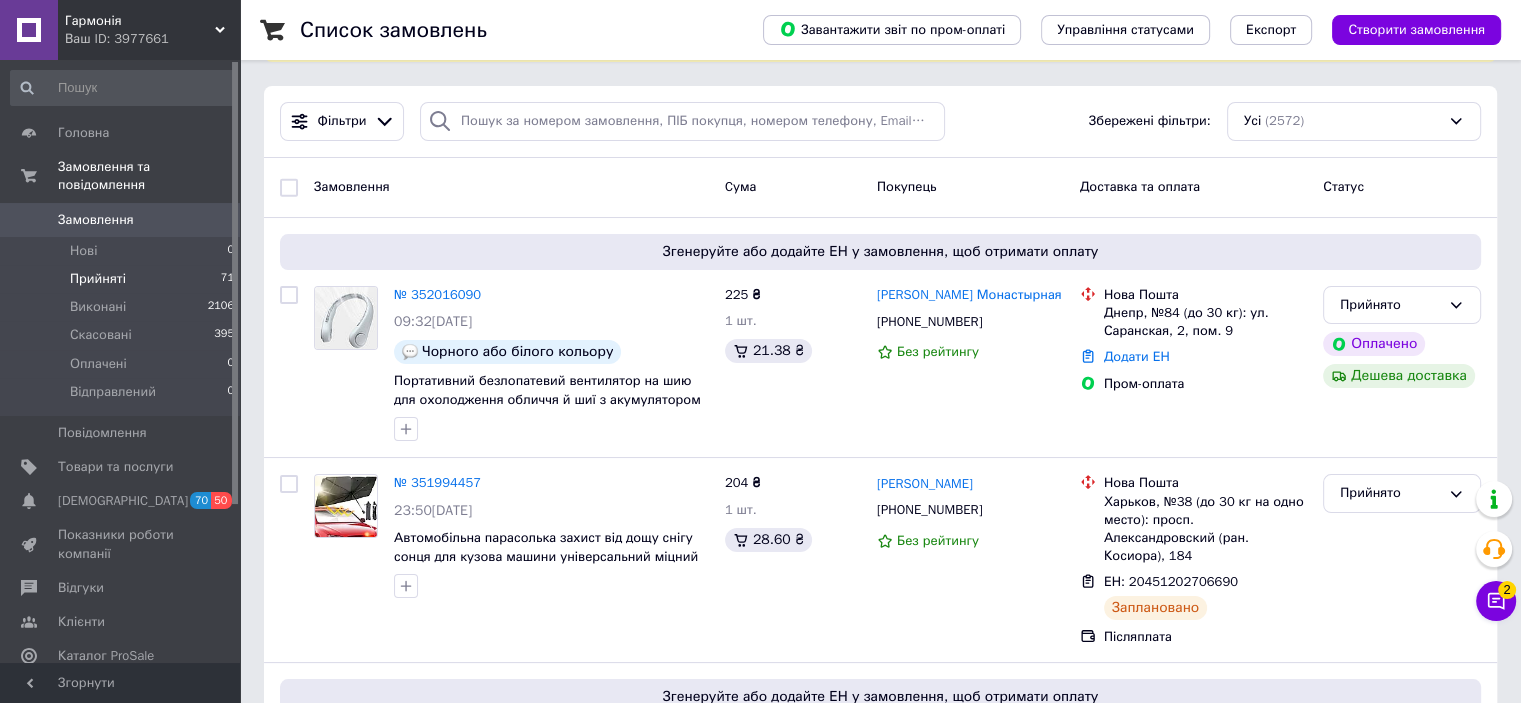 click on "Прийняті" at bounding box center (98, 279) 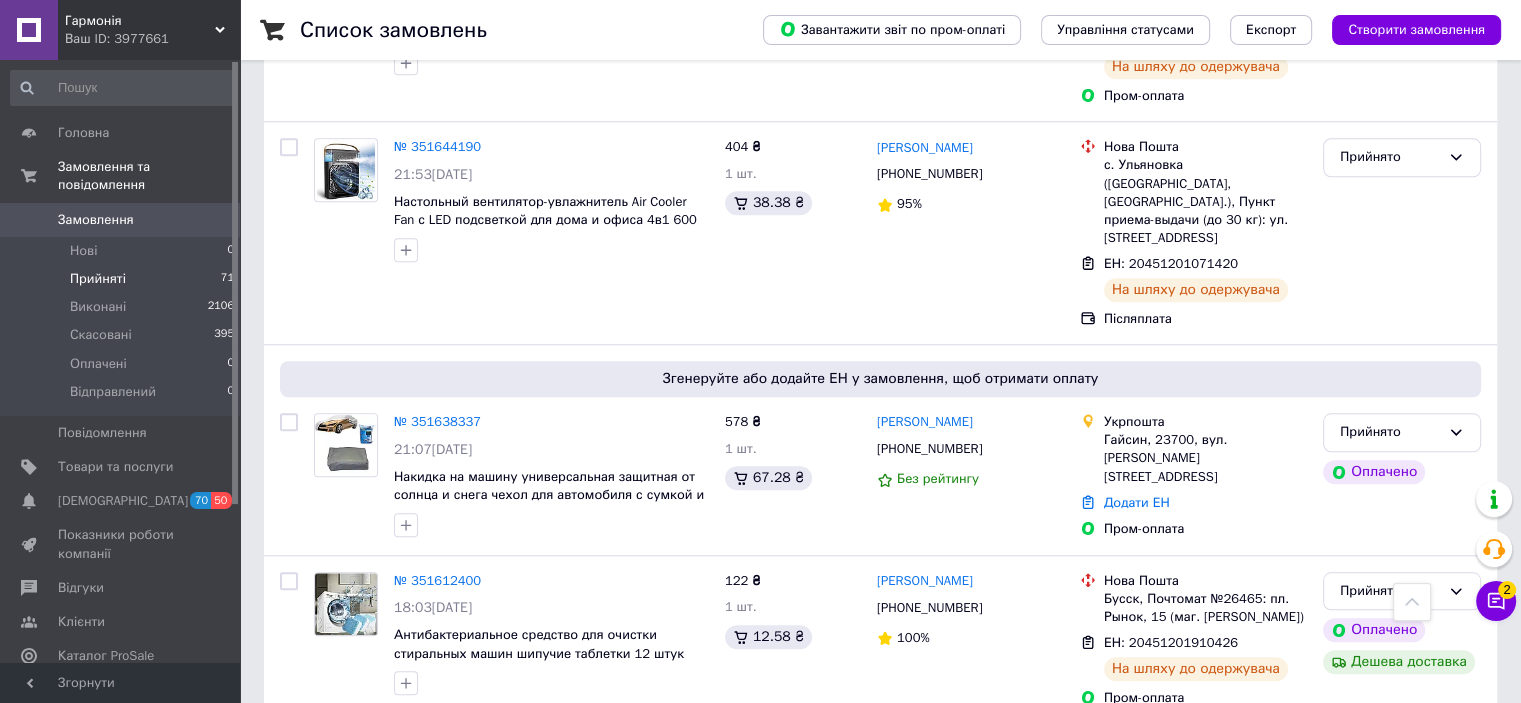 scroll, scrollTop: 9440, scrollLeft: 0, axis: vertical 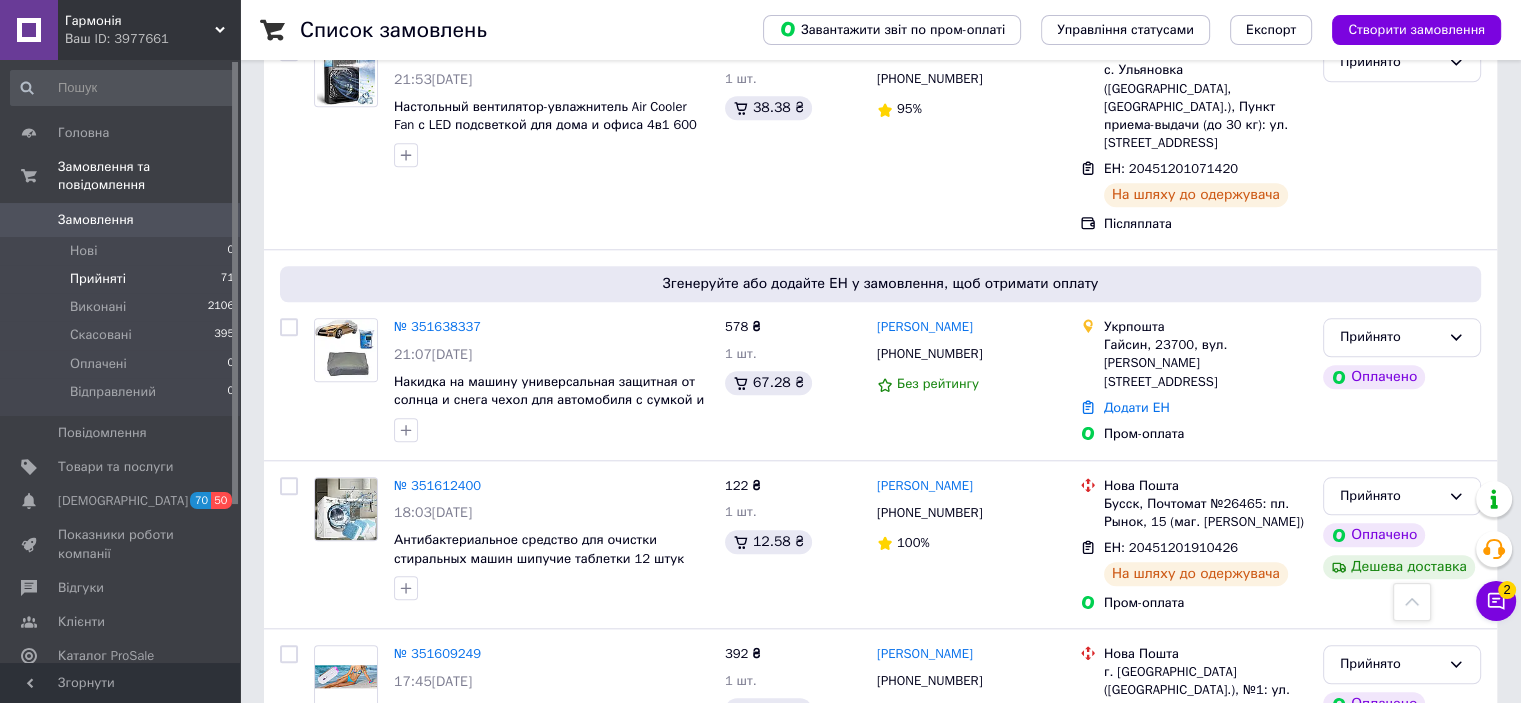 click on "2" at bounding box center [327, 1046] 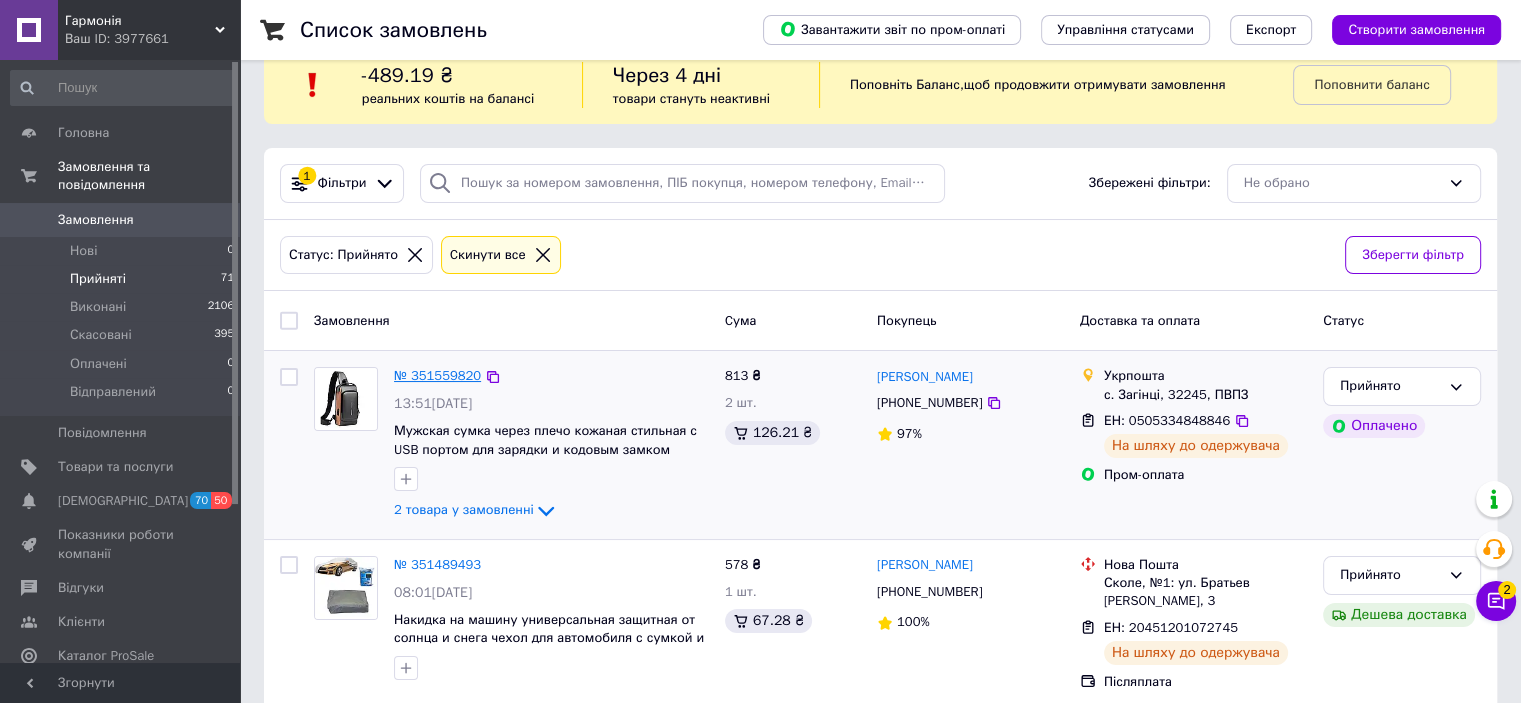 scroll, scrollTop: 0, scrollLeft: 0, axis: both 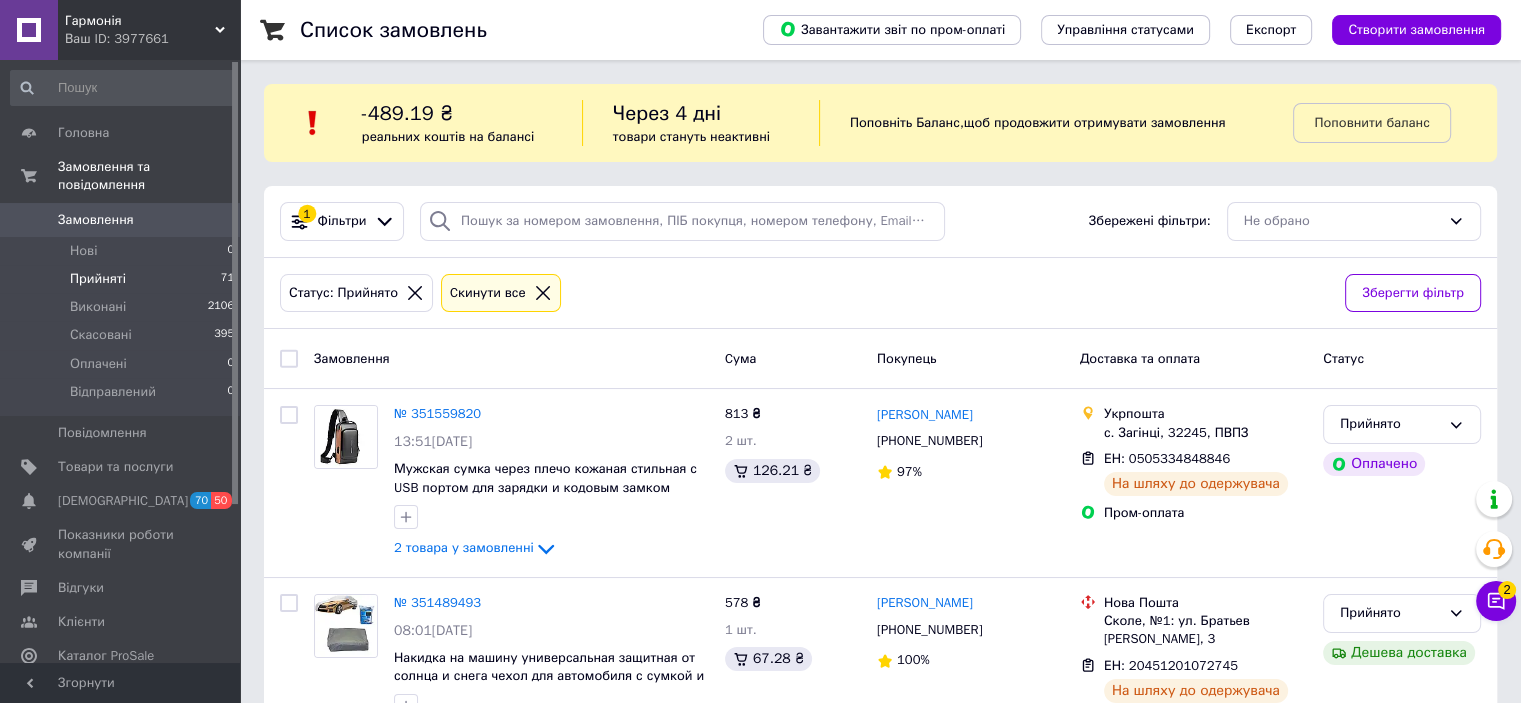 click on "Прийняті" at bounding box center [98, 279] 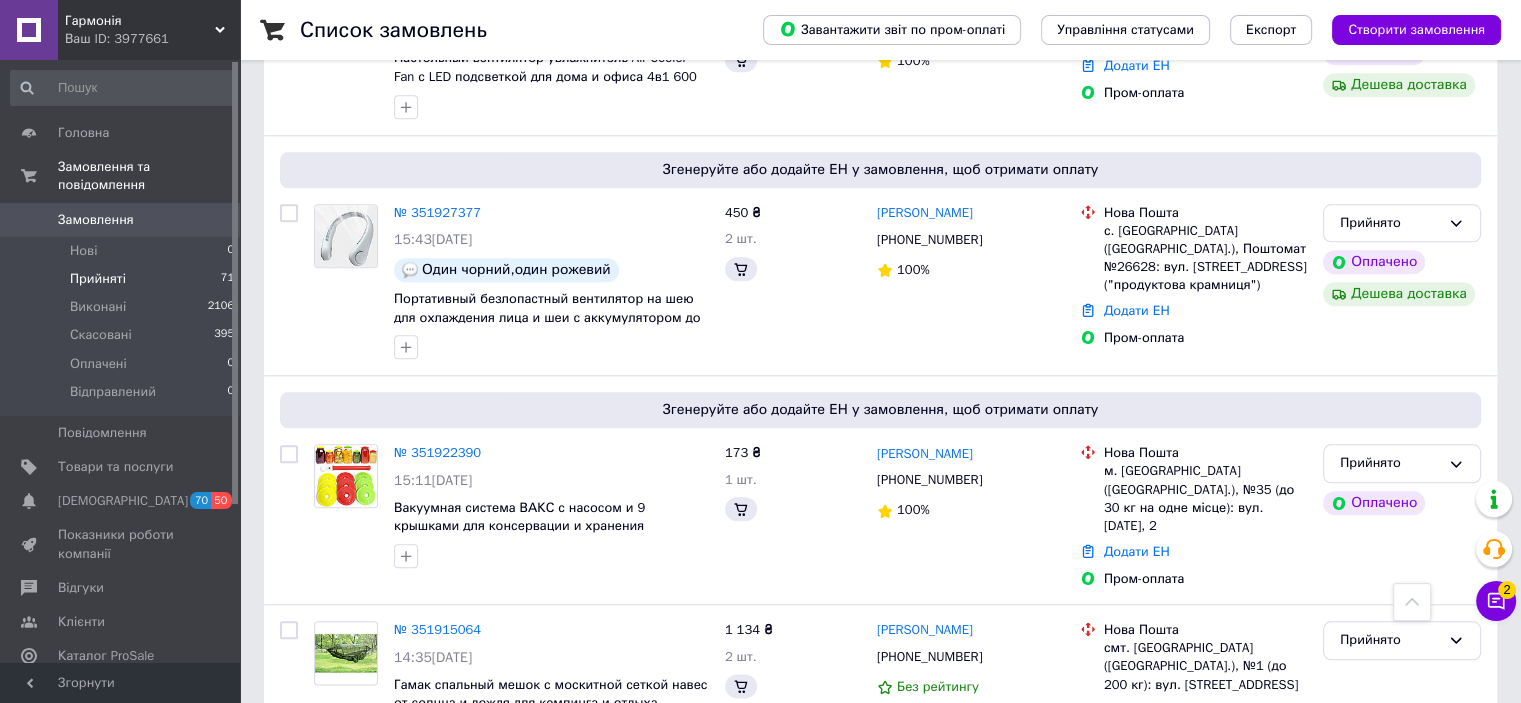 scroll, scrollTop: 2200, scrollLeft: 0, axis: vertical 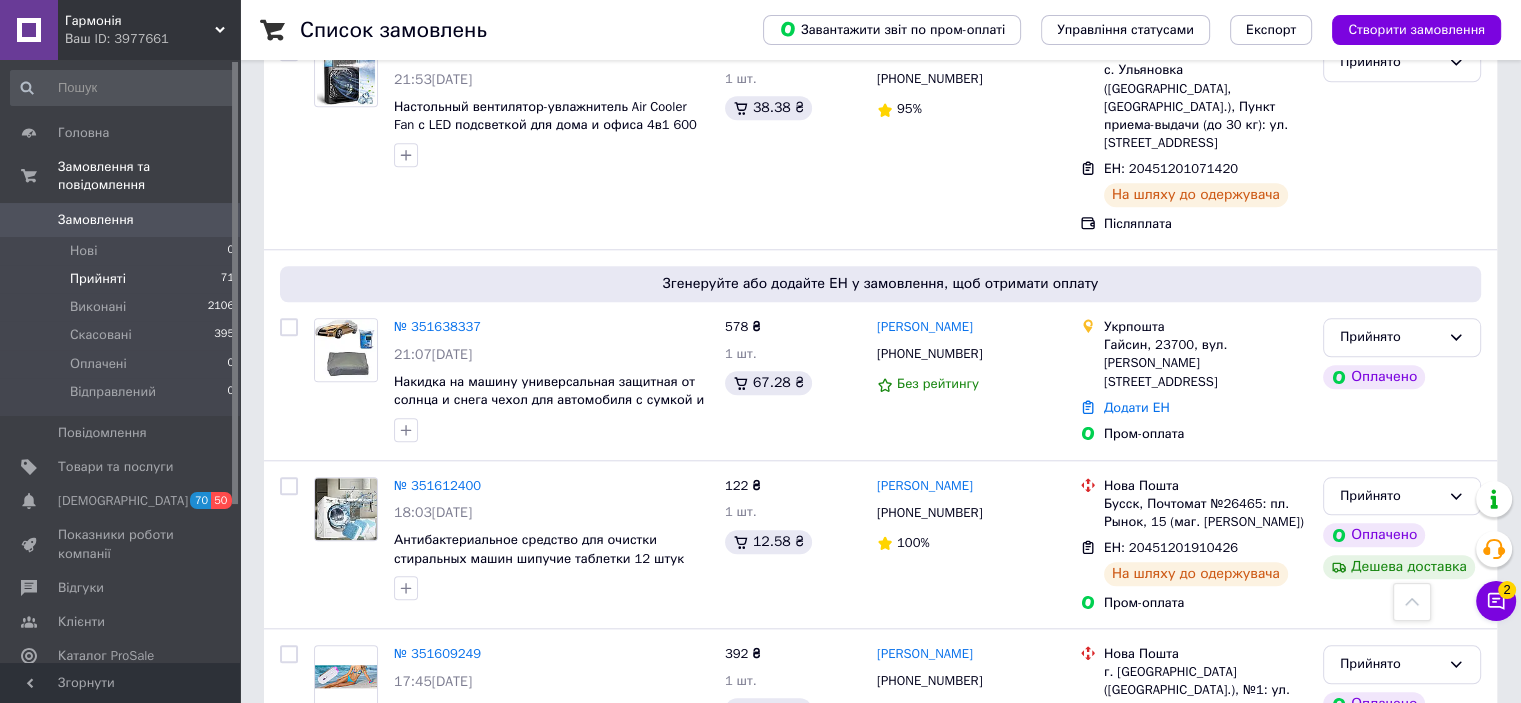 click on "2" at bounding box center (327, 1046) 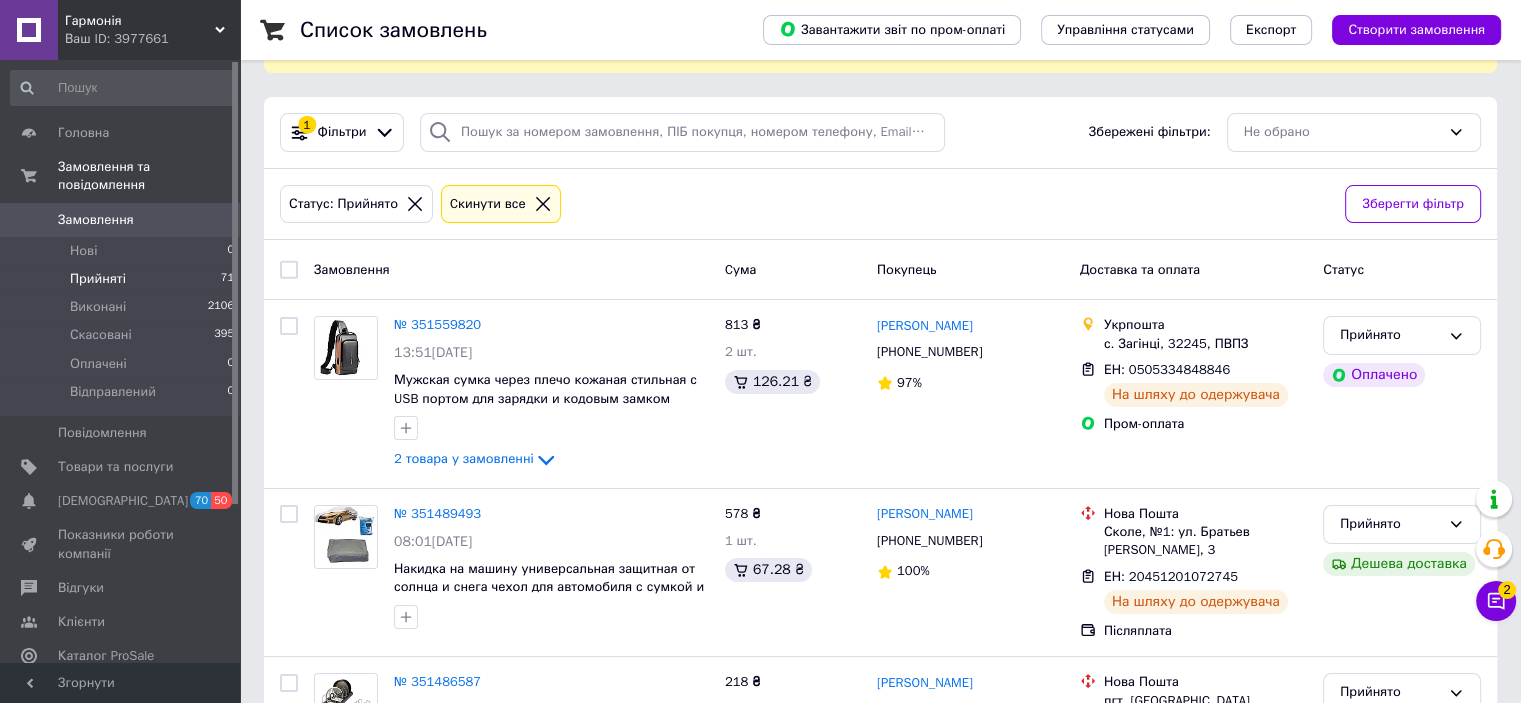 scroll, scrollTop: 0, scrollLeft: 0, axis: both 